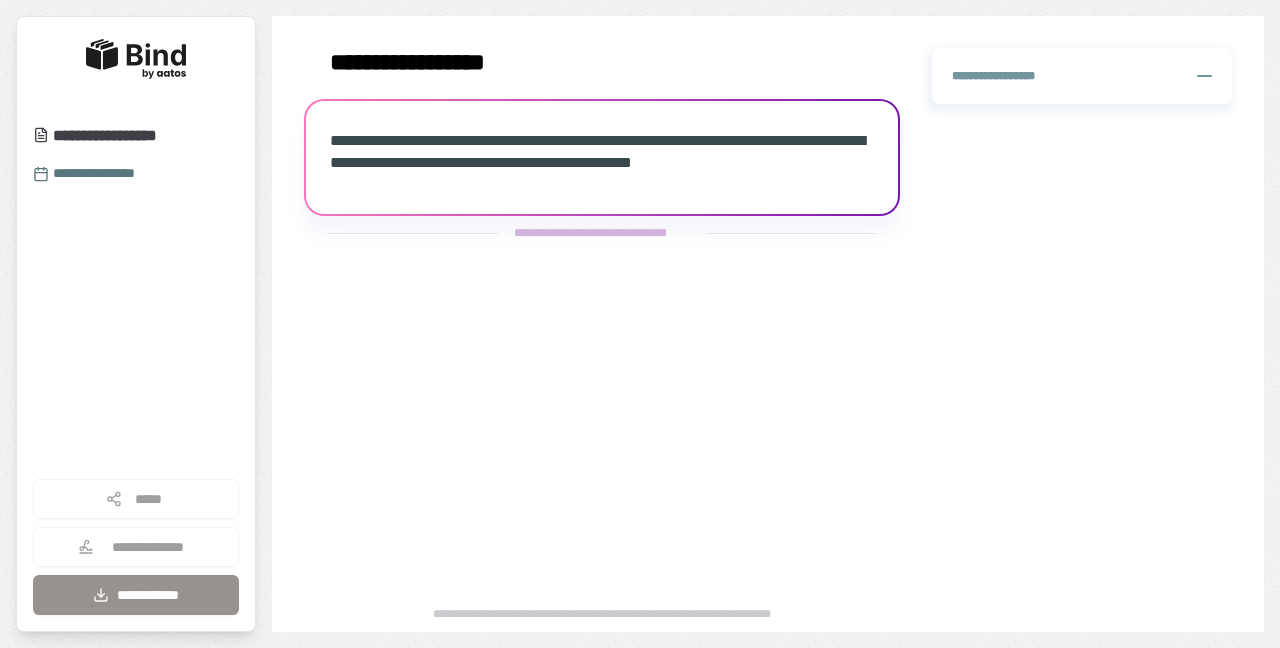 scroll, scrollTop: 0, scrollLeft: 0, axis: both 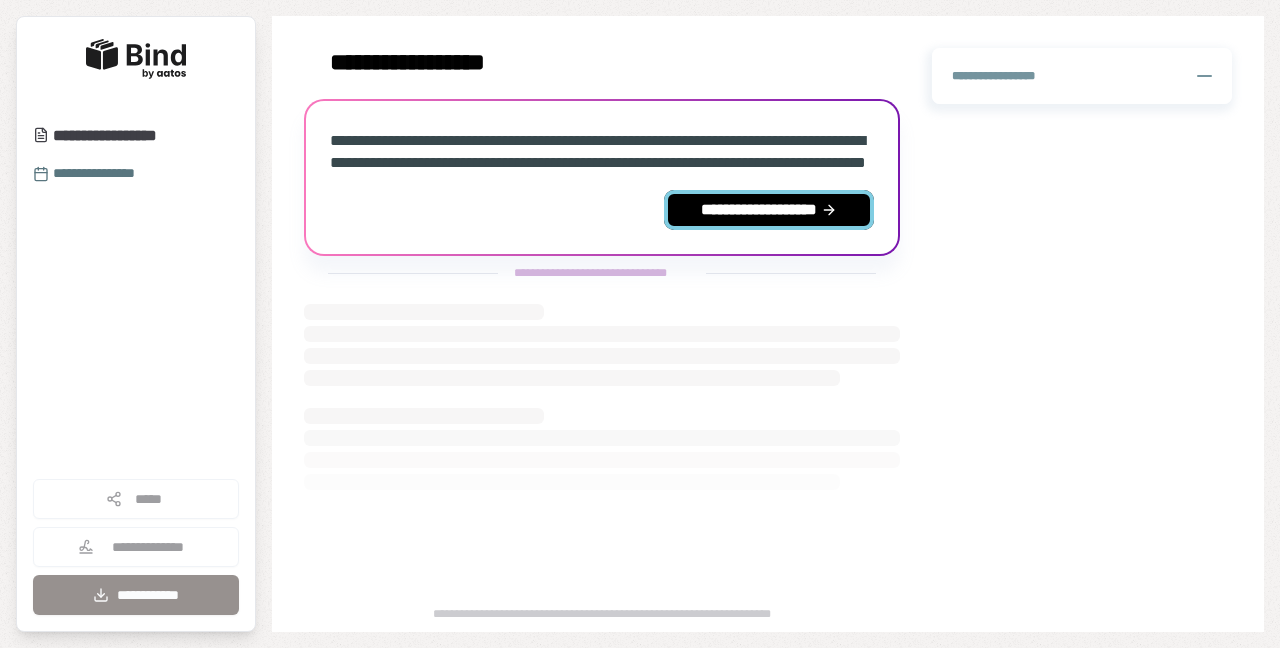 click on "**********" at bounding box center (769, 210) 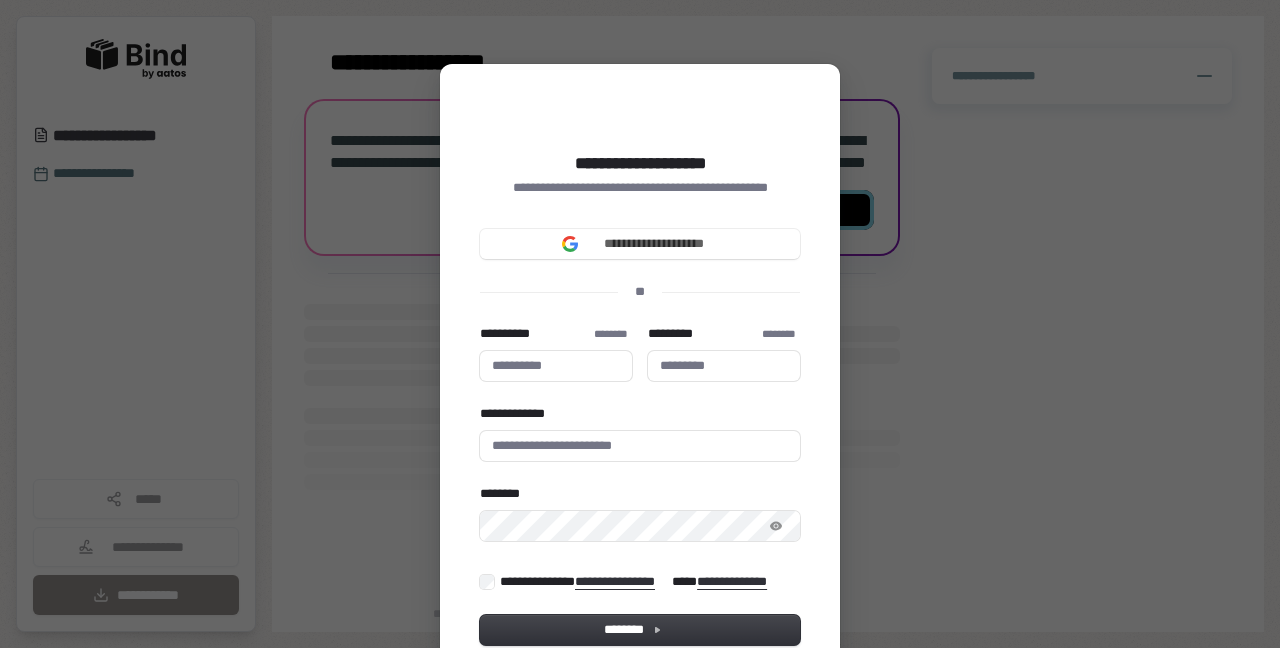 type 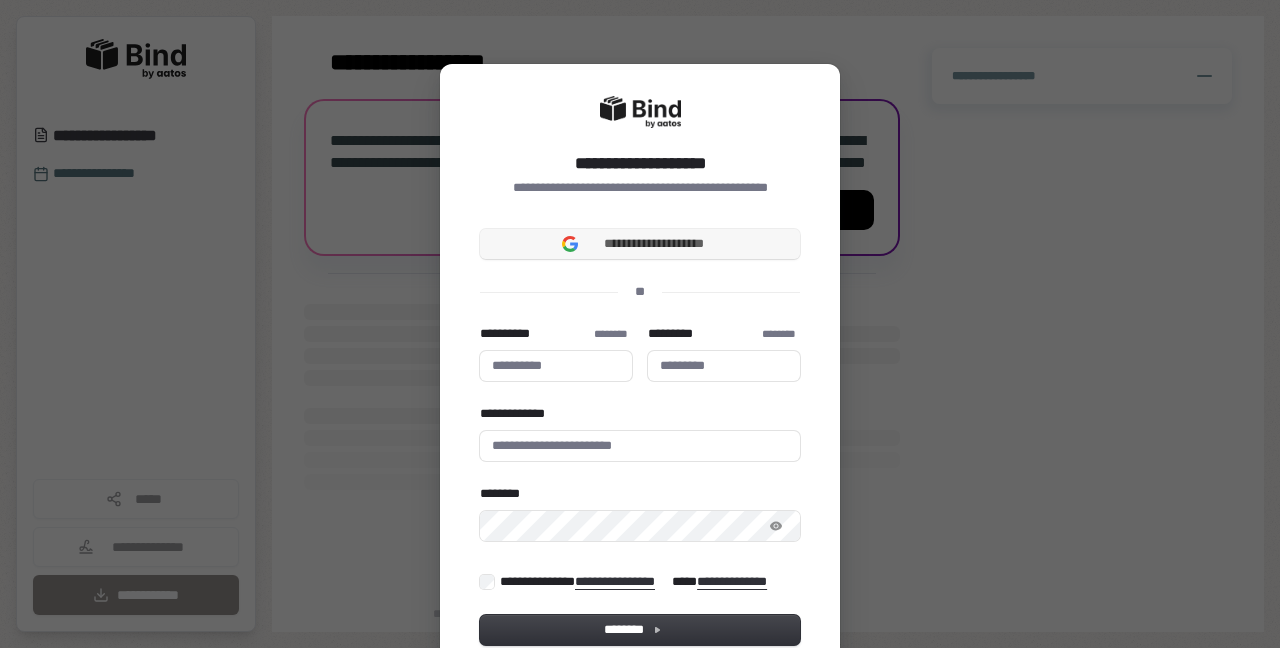 click on "**********" at bounding box center (654, 244) 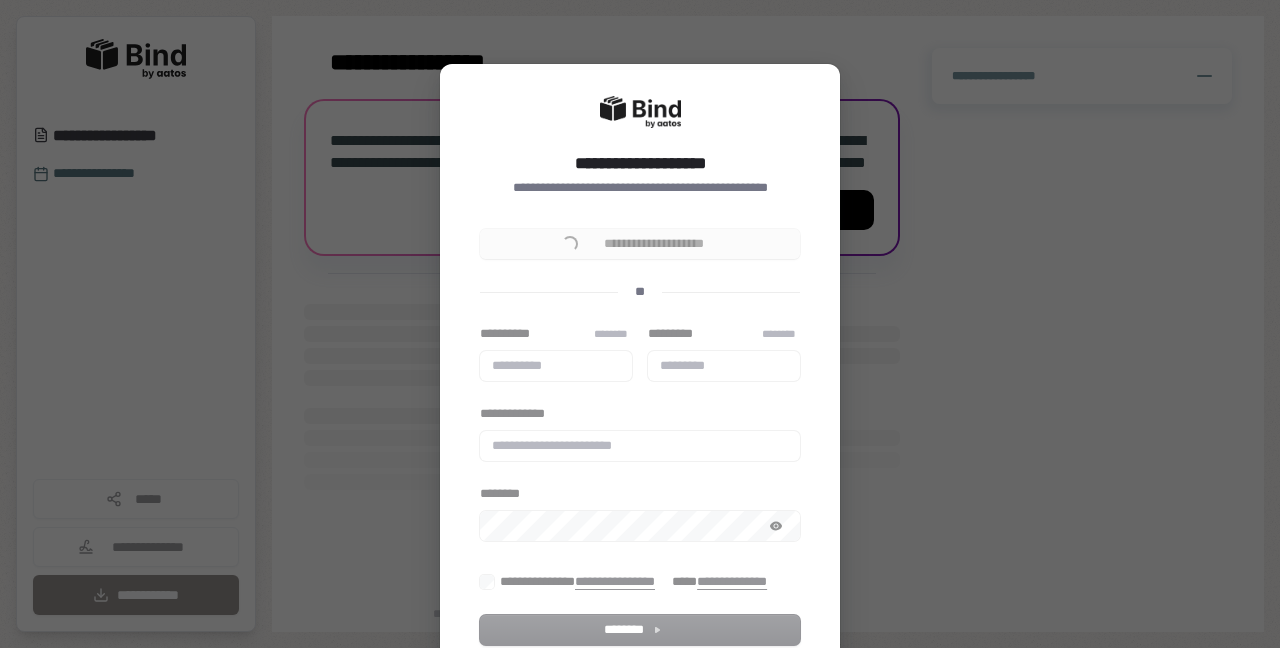 type 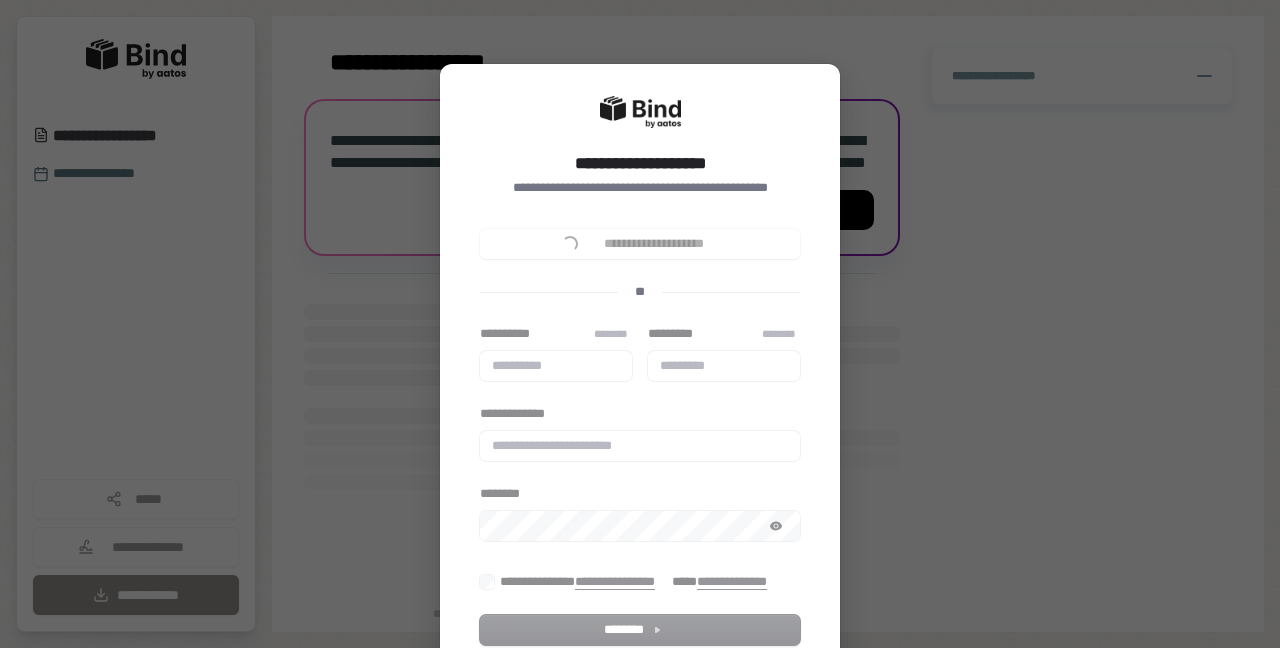 click on "**********" at bounding box center [640, 188] 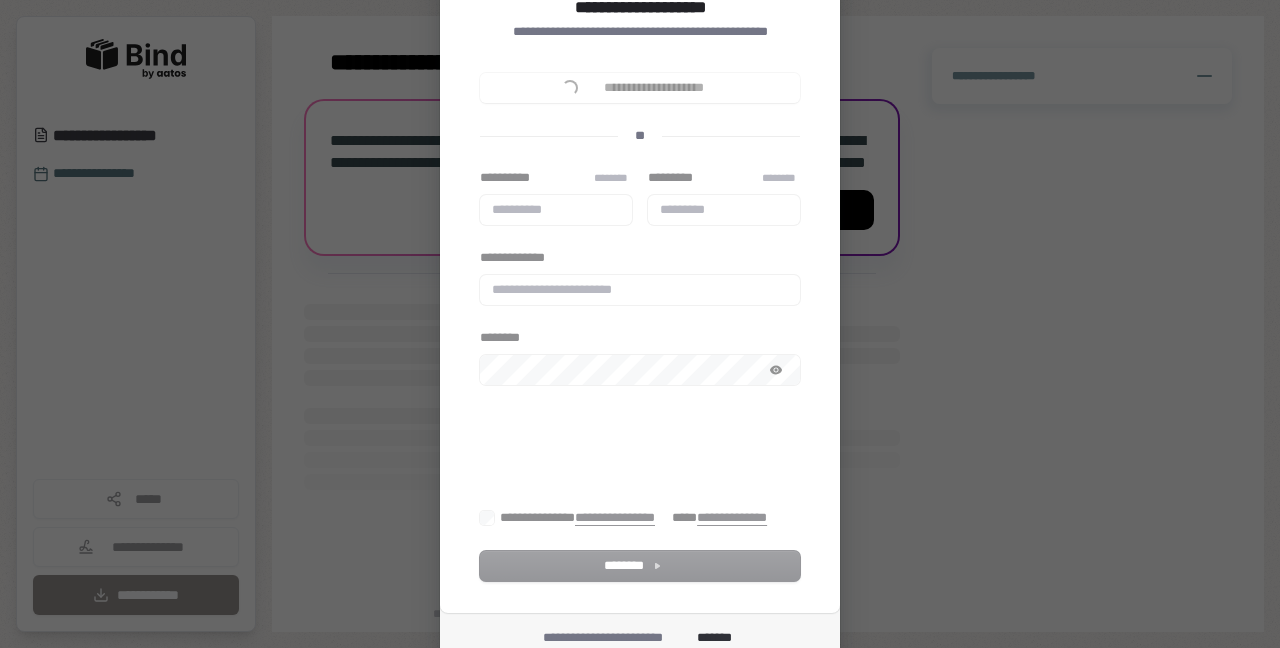 scroll, scrollTop: 143, scrollLeft: 0, axis: vertical 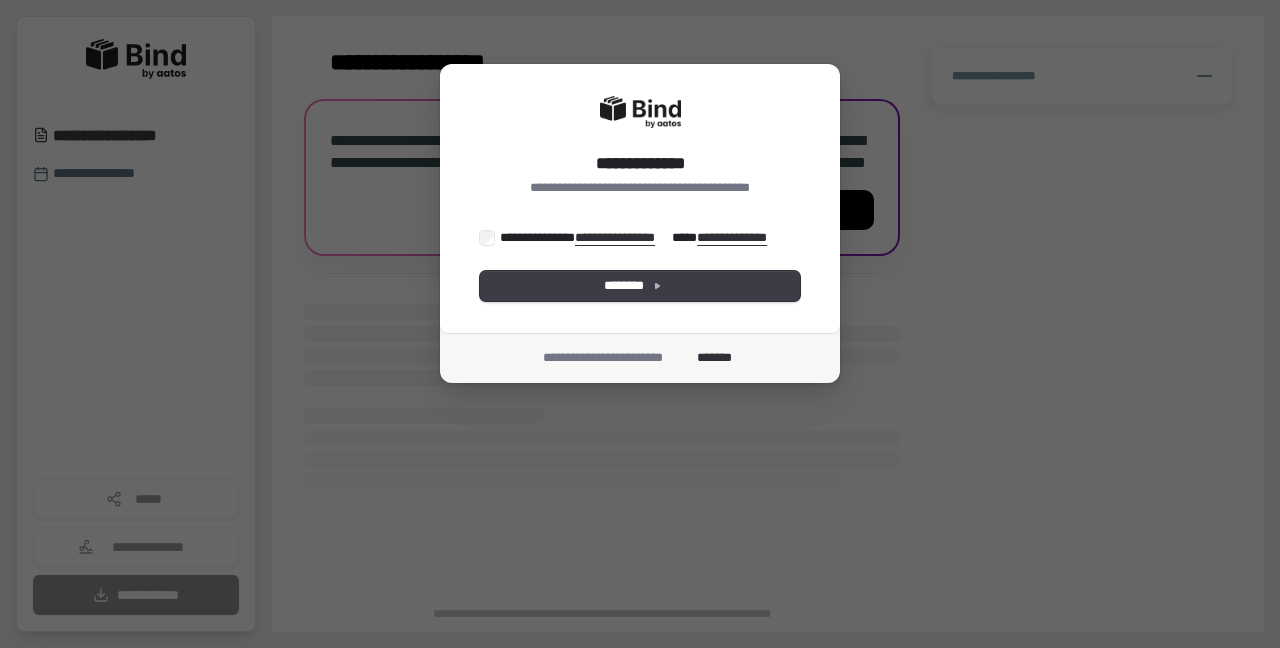 click on "********" at bounding box center (640, 286) 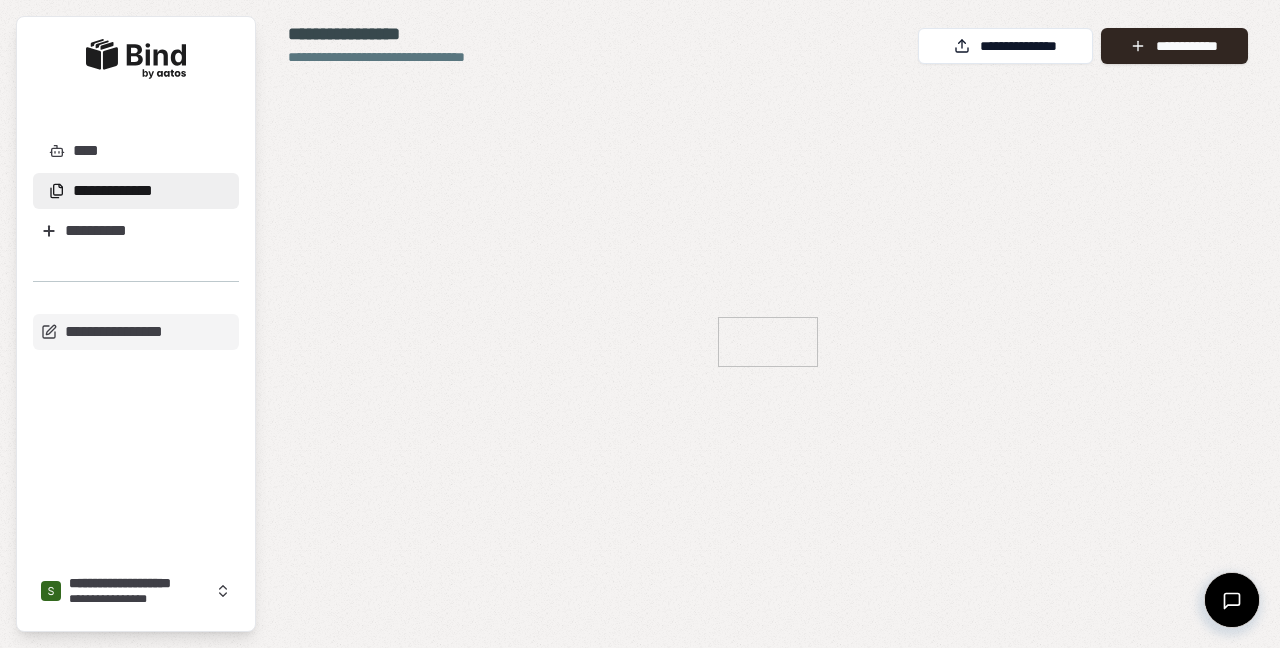scroll, scrollTop: 0, scrollLeft: 0, axis: both 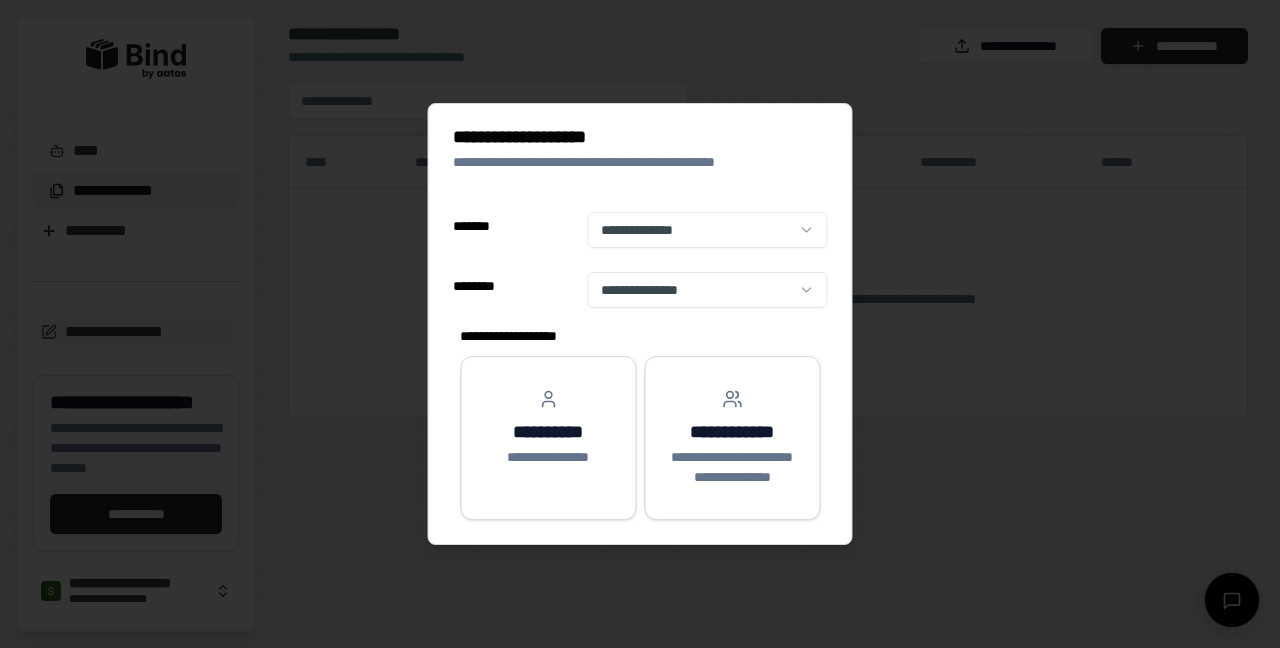select on "**" 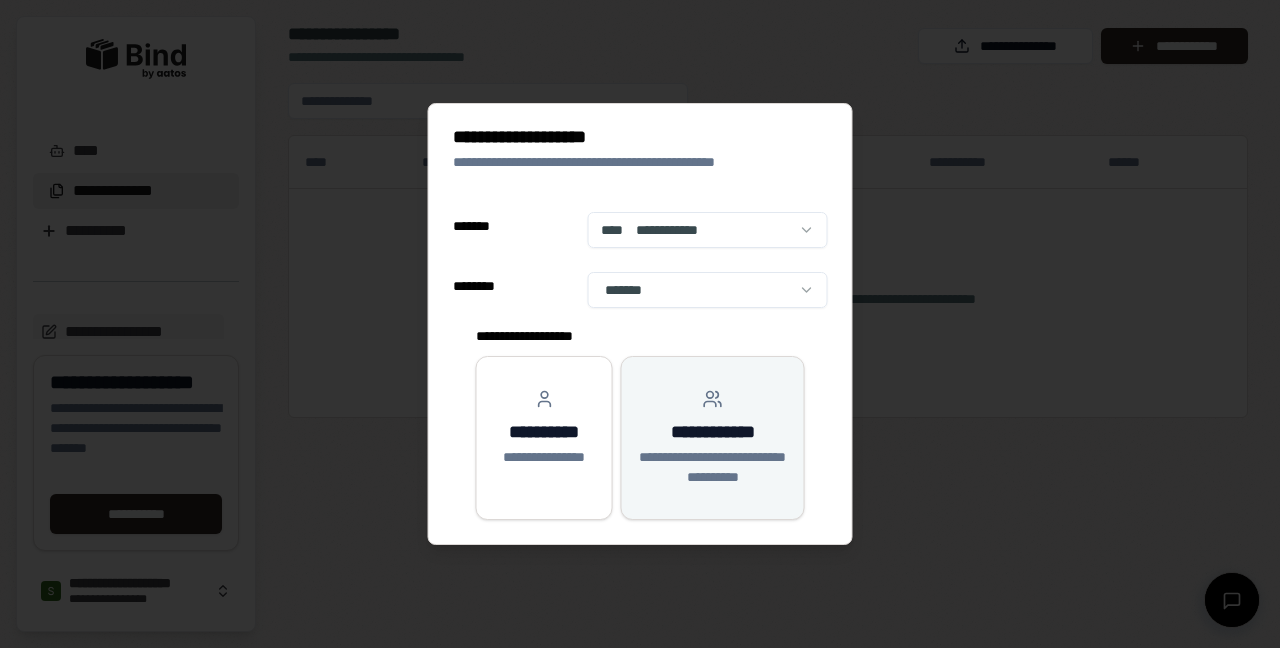 click on "**********" at bounding box center [713, 438] 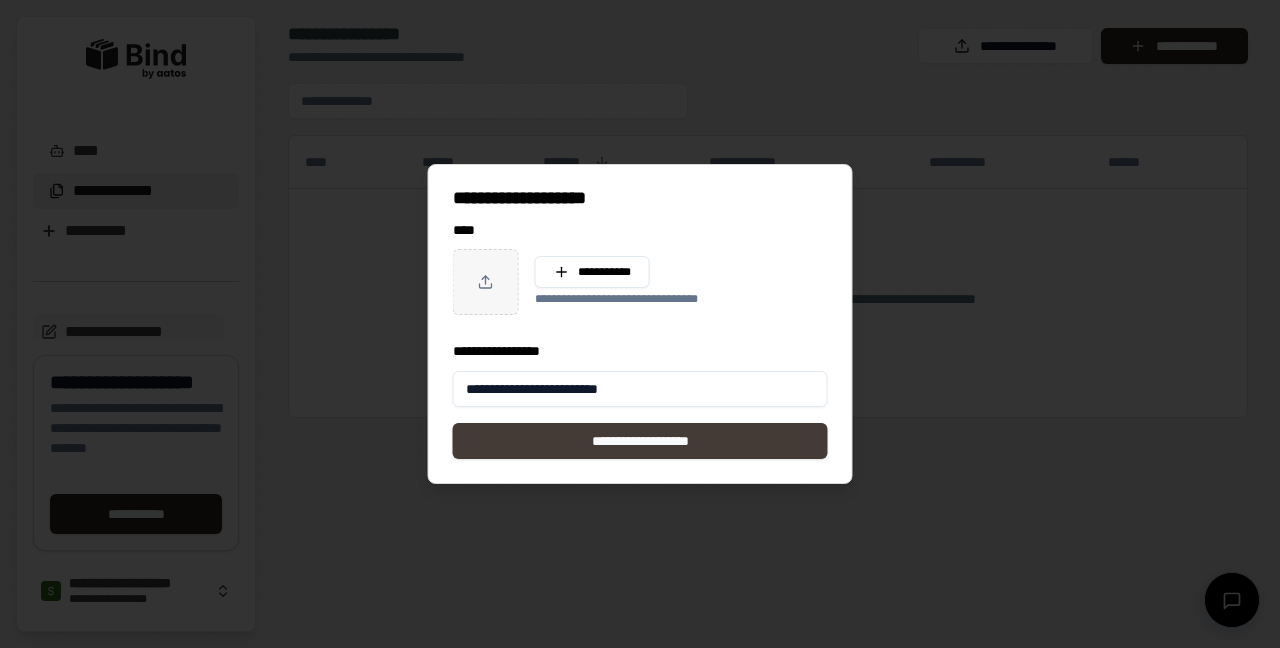 type on "**********" 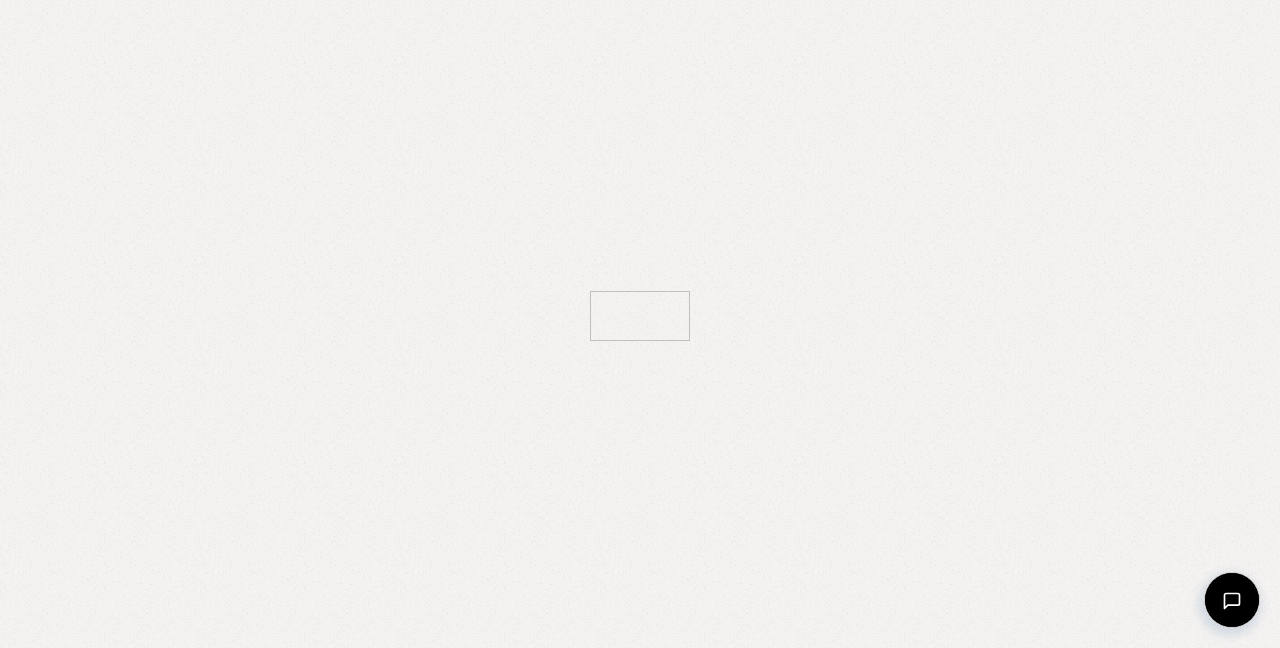 scroll, scrollTop: 0, scrollLeft: 0, axis: both 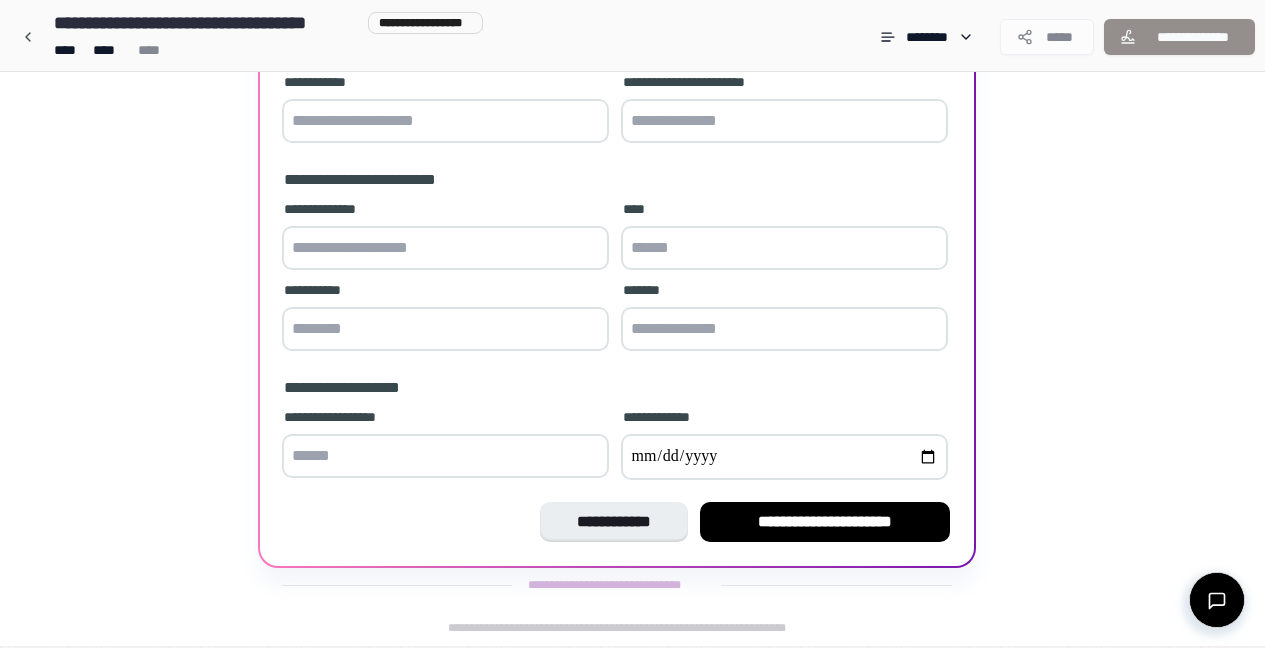 click at bounding box center (445, 121) 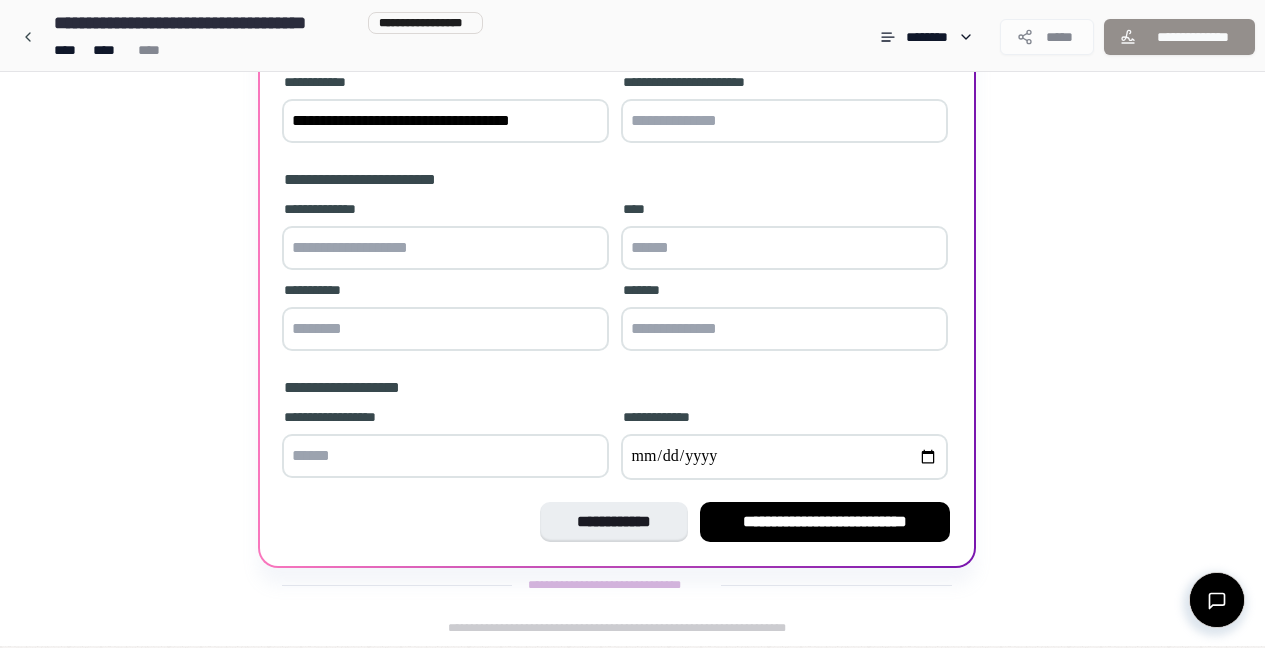 scroll, scrollTop: 210, scrollLeft: 0, axis: vertical 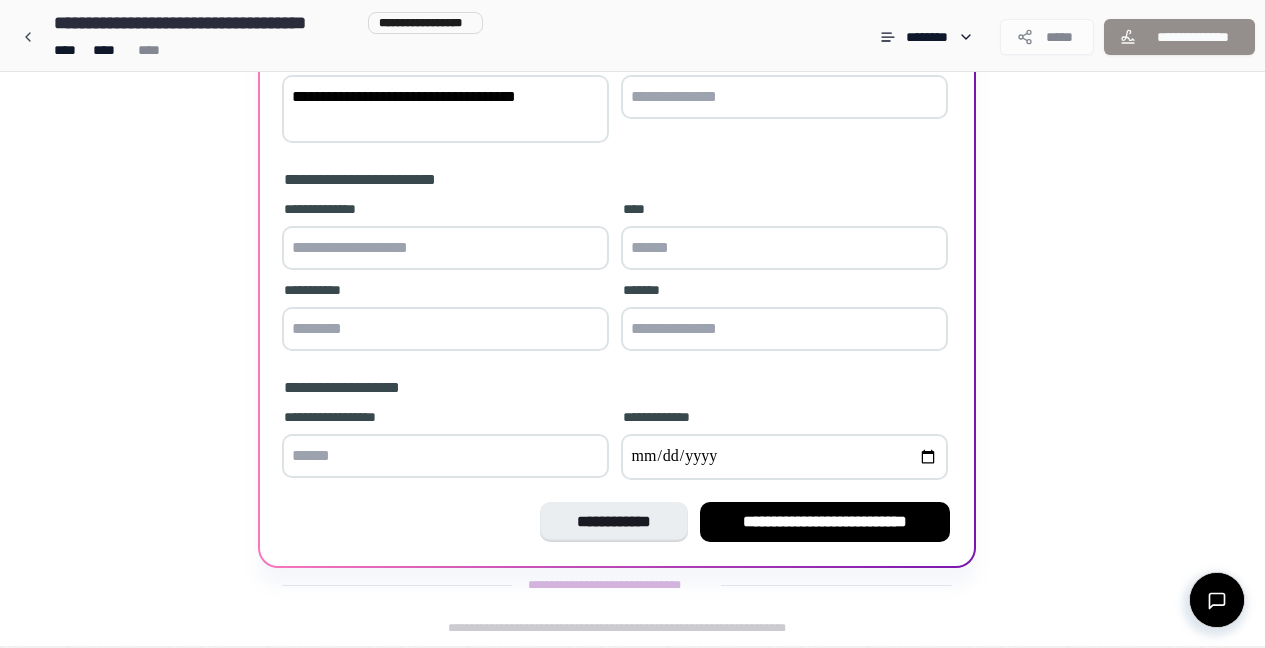 type on "**********" 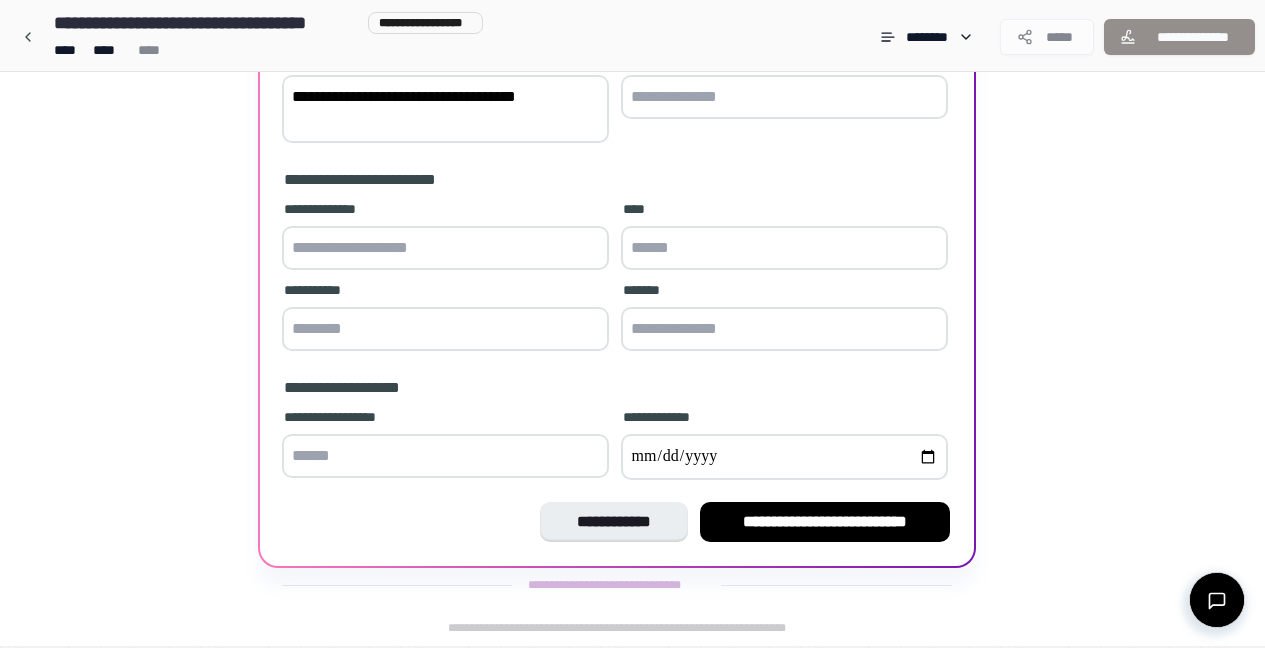 click at bounding box center [445, 248] 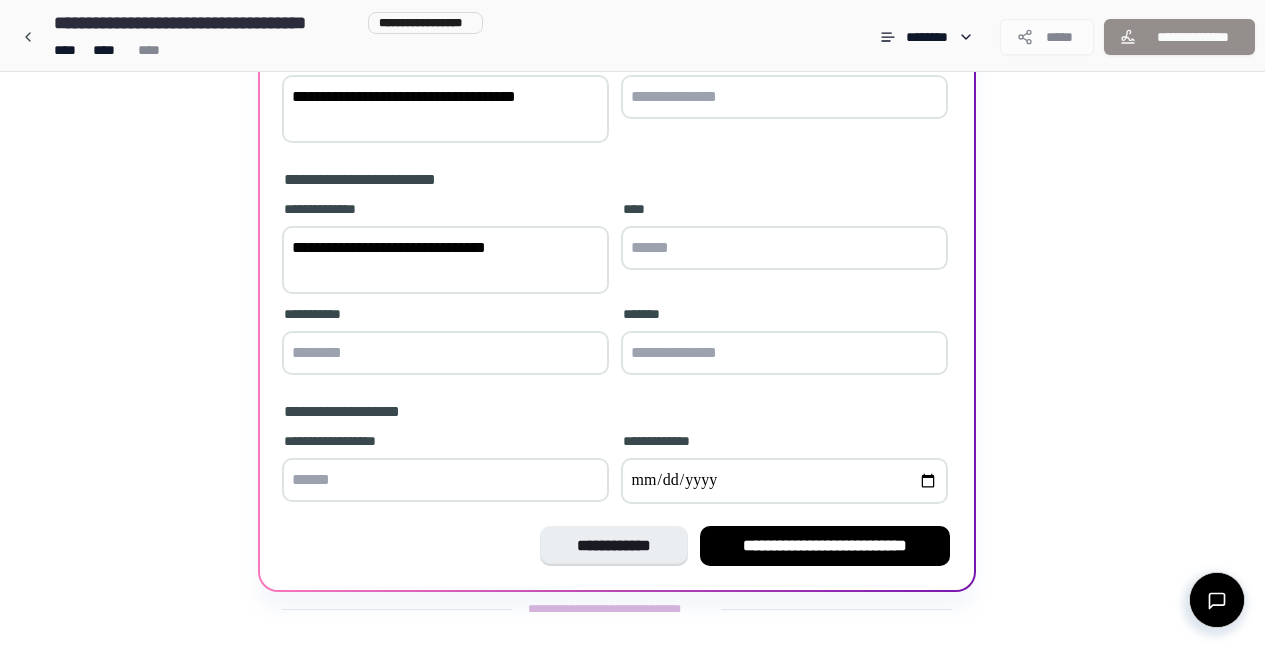 scroll, scrollTop: 234, scrollLeft: 0, axis: vertical 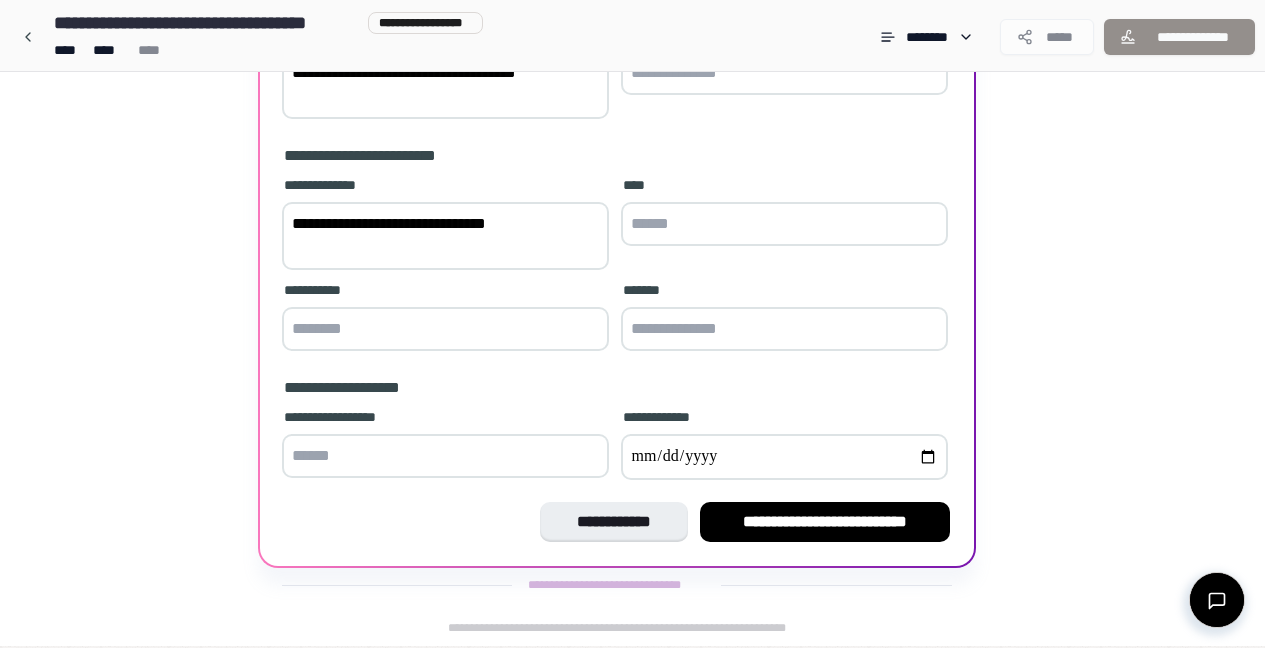 type on "**********" 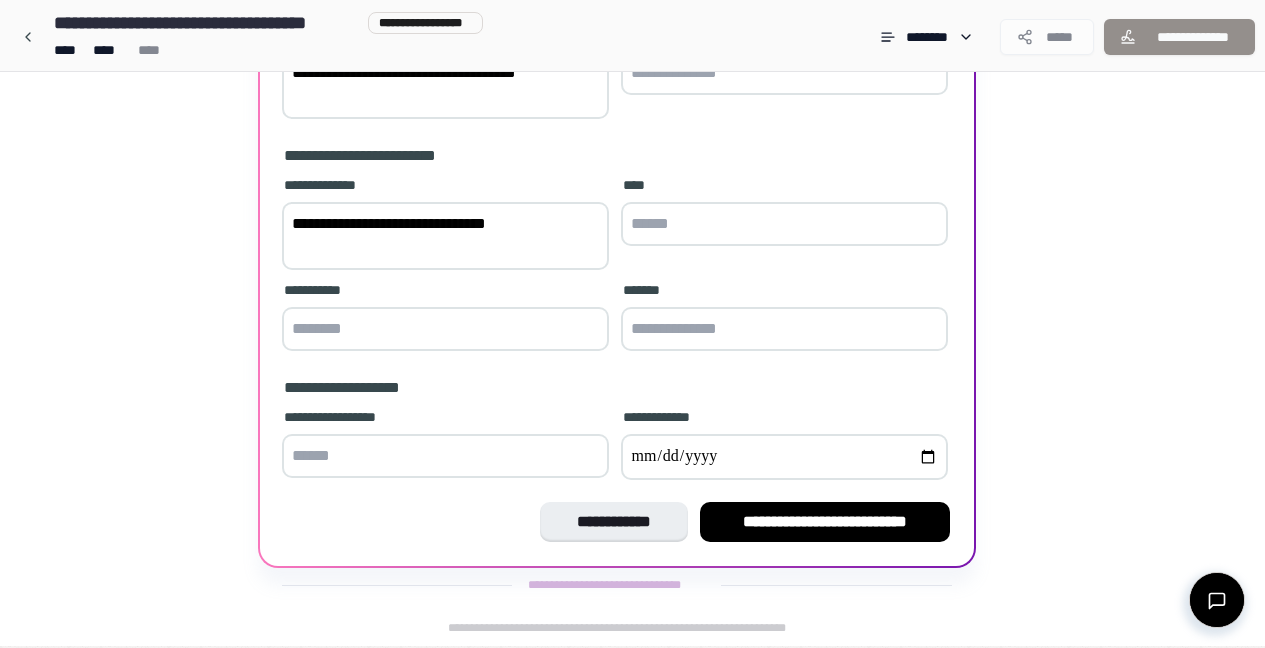 click at bounding box center (445, 329) 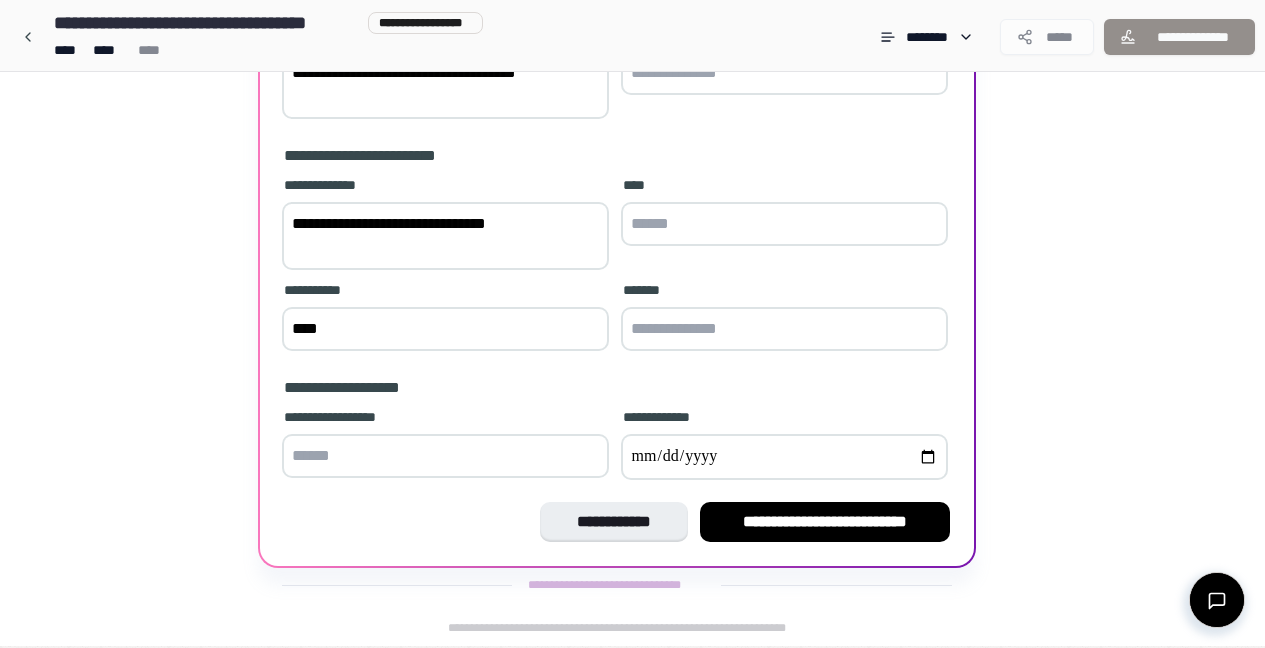 type on "****" 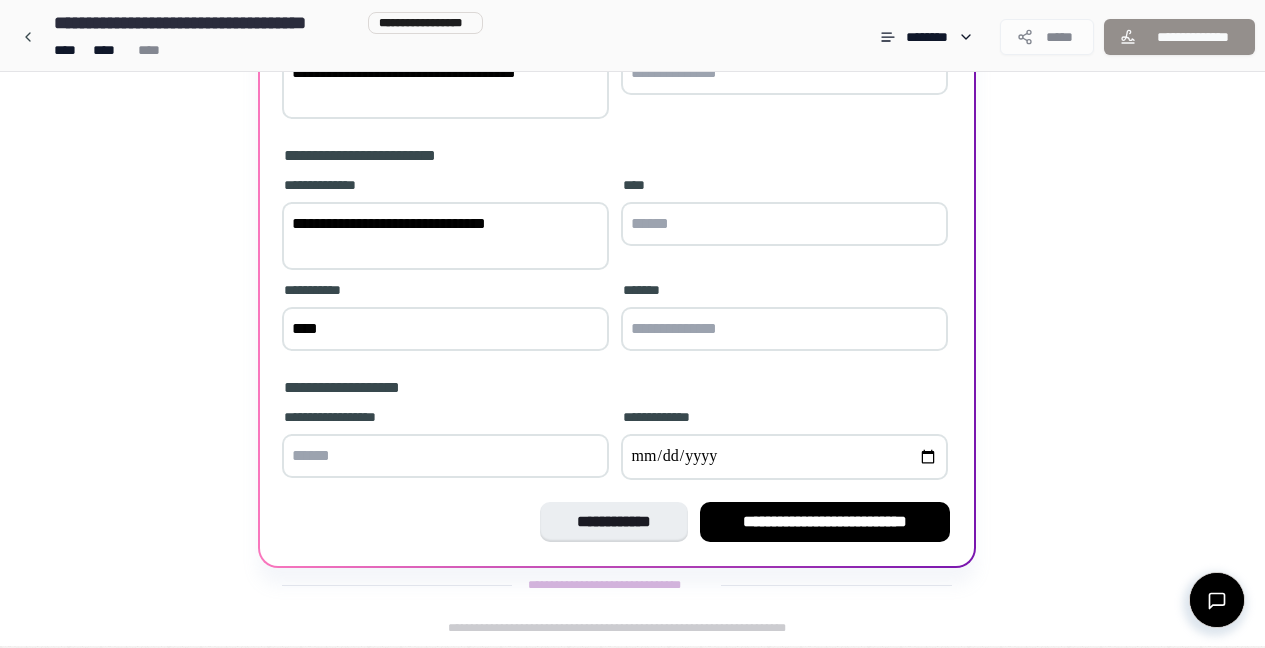 click at bounding box center [784, 224] 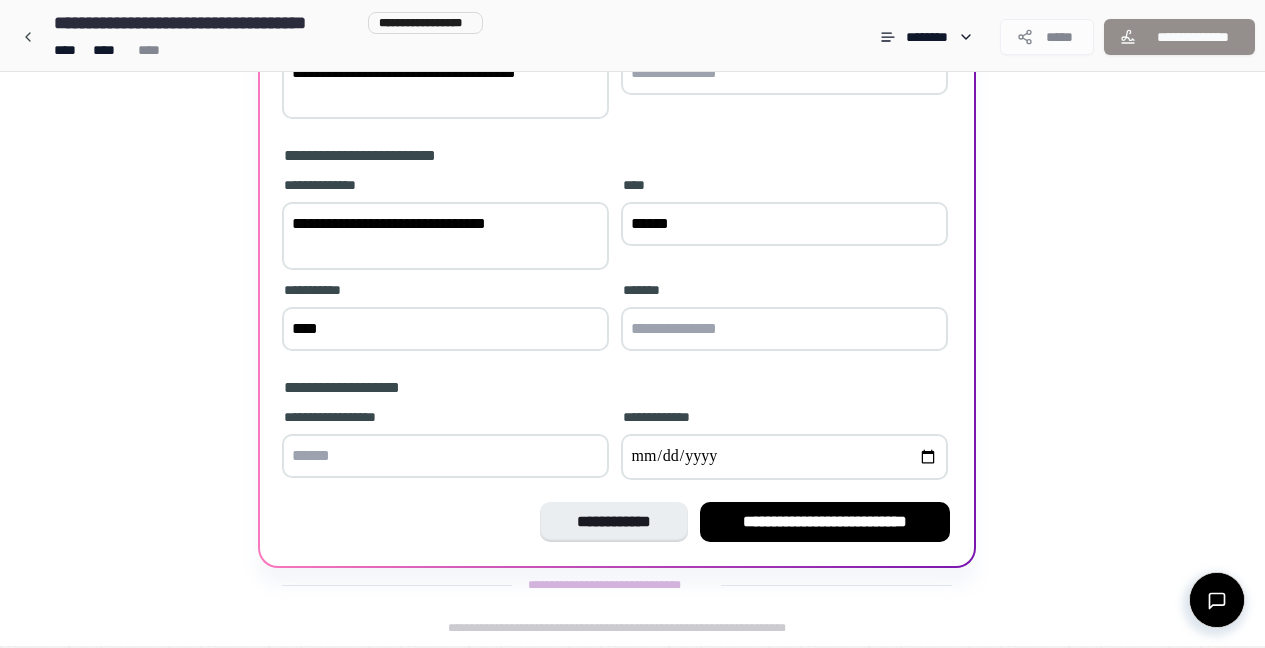 type on "******" 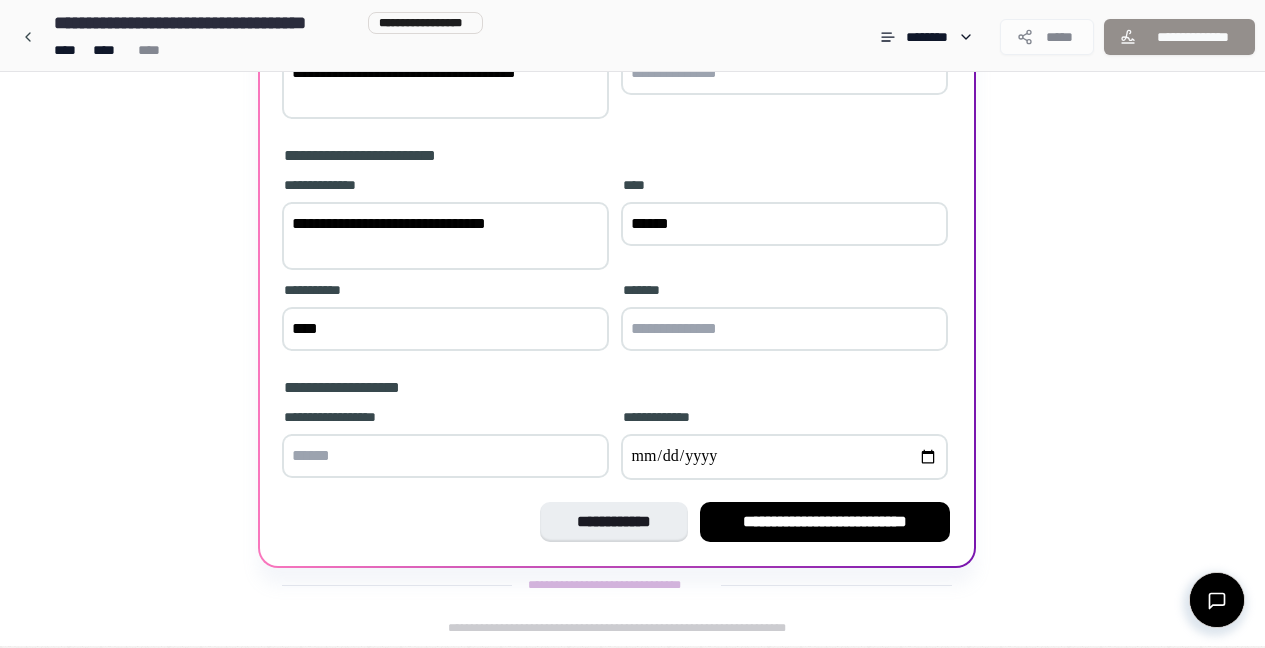 click at bounding box center [784, 329] 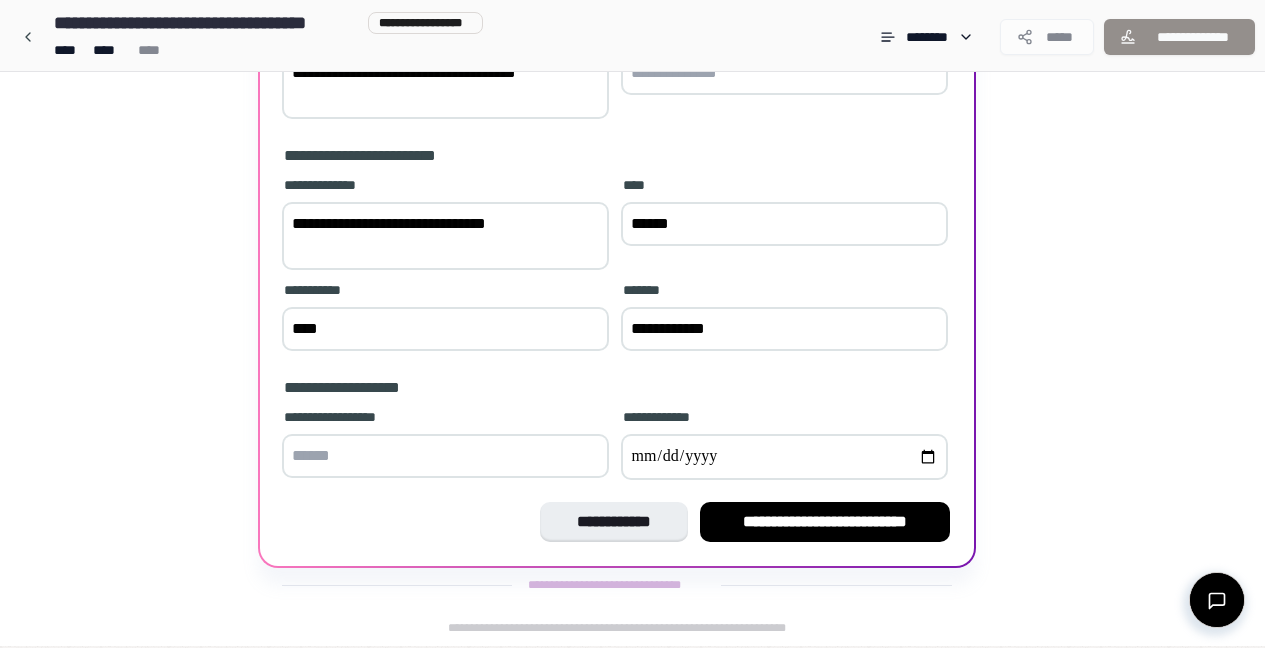 scroll, scrollTop: 234, scrollLeft: 0, axis: vertical 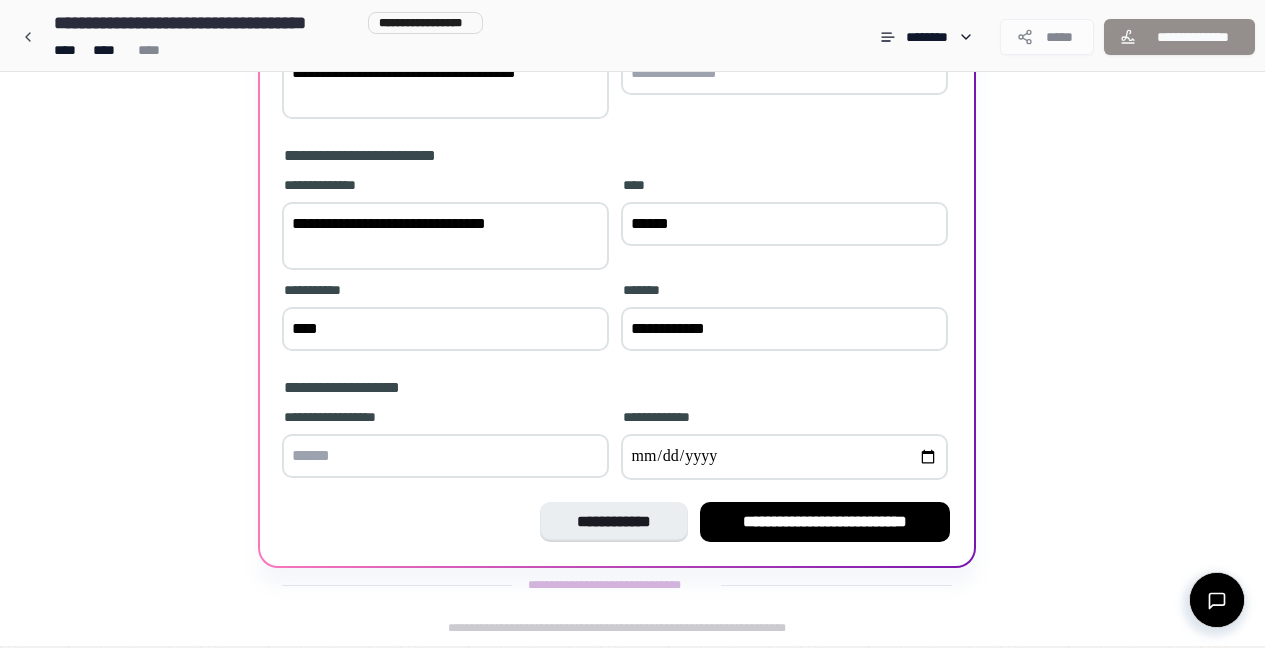 type on "**********" 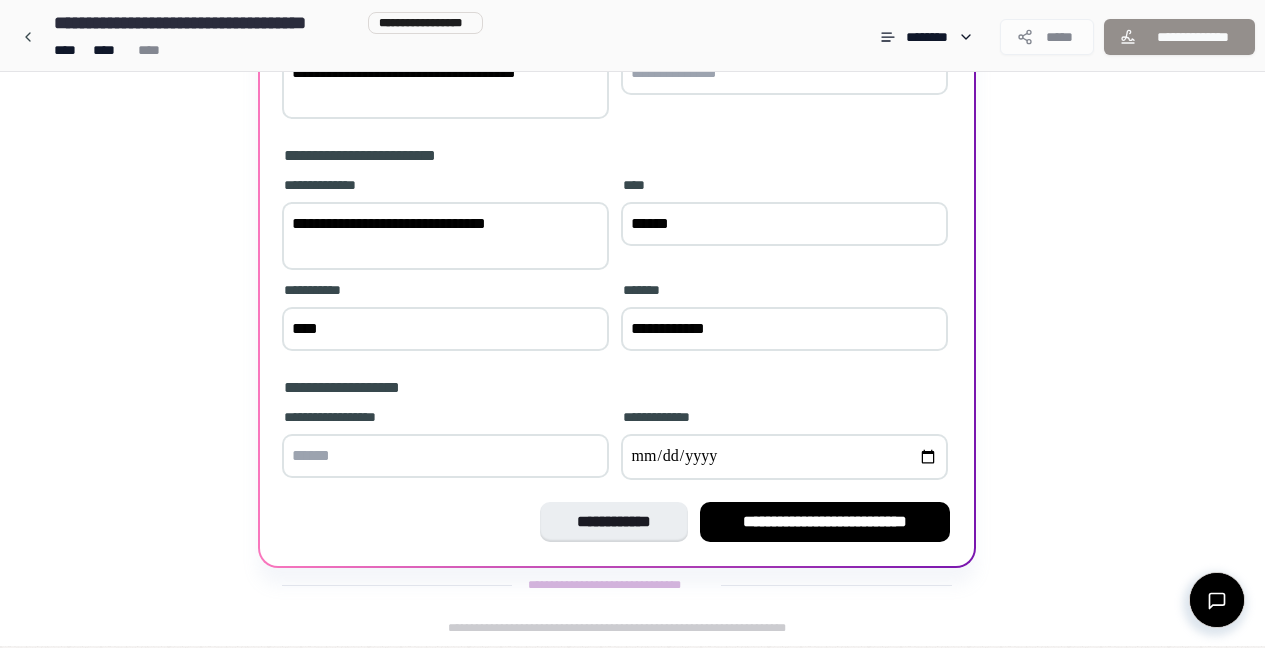 click at bounding box center (445, 456) 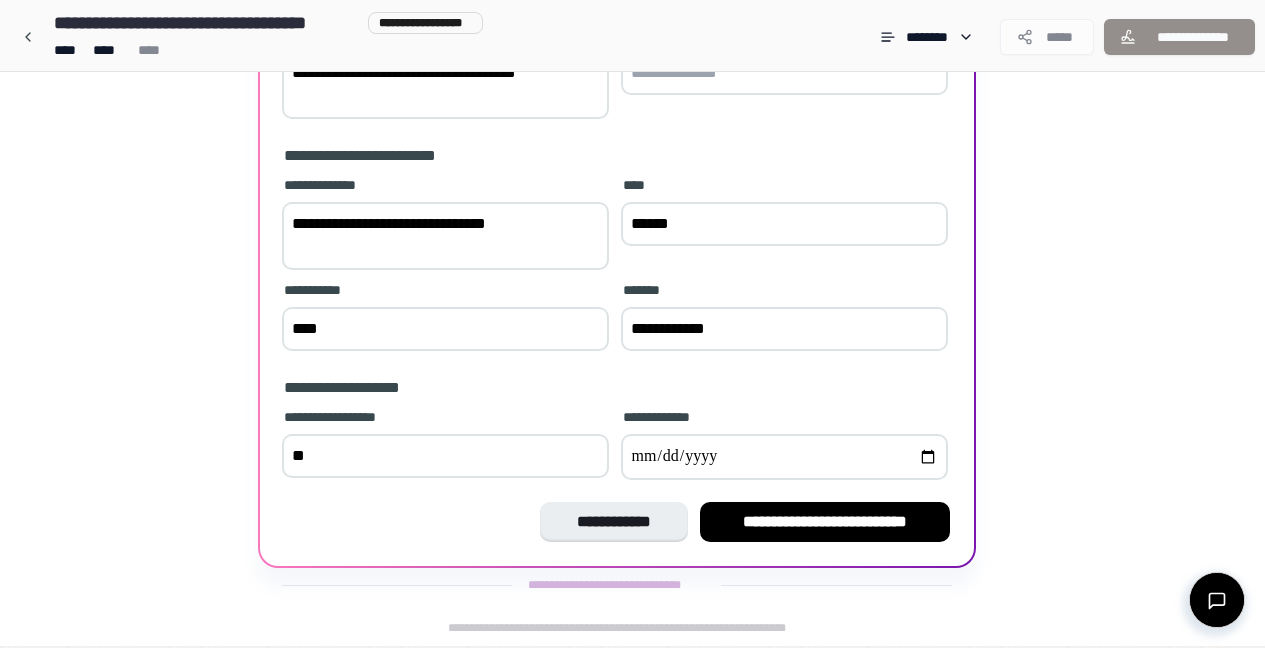 type on "**" 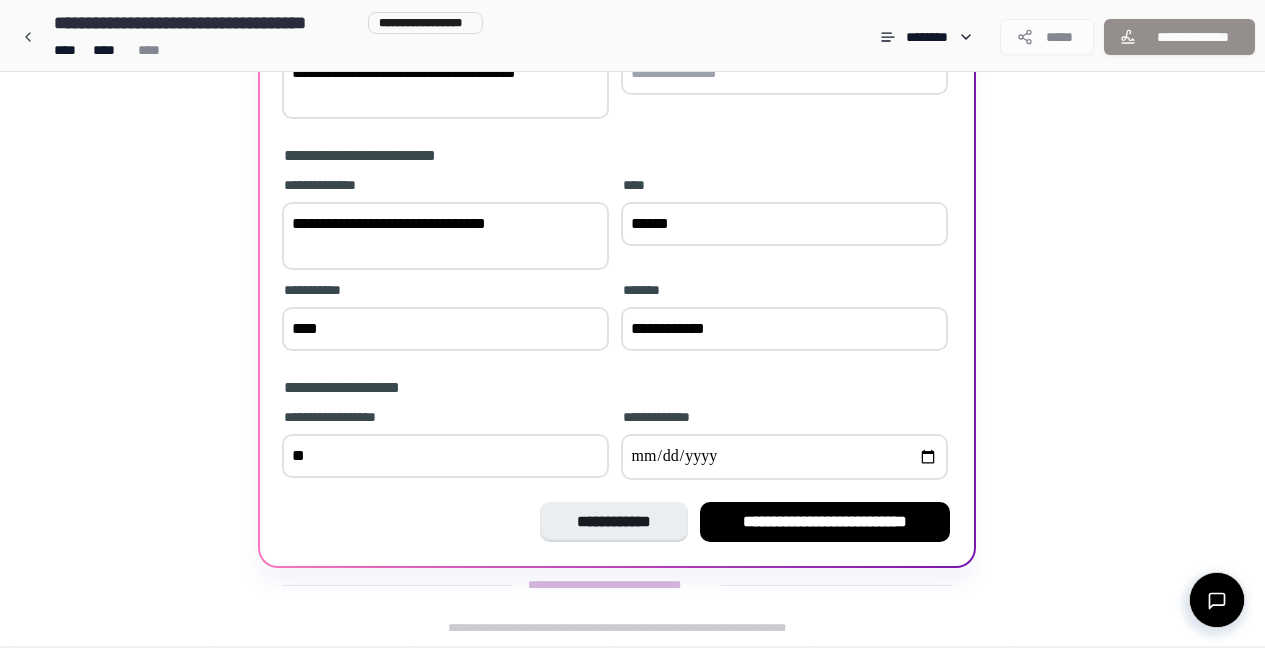 click at bounding box center (784, 457) 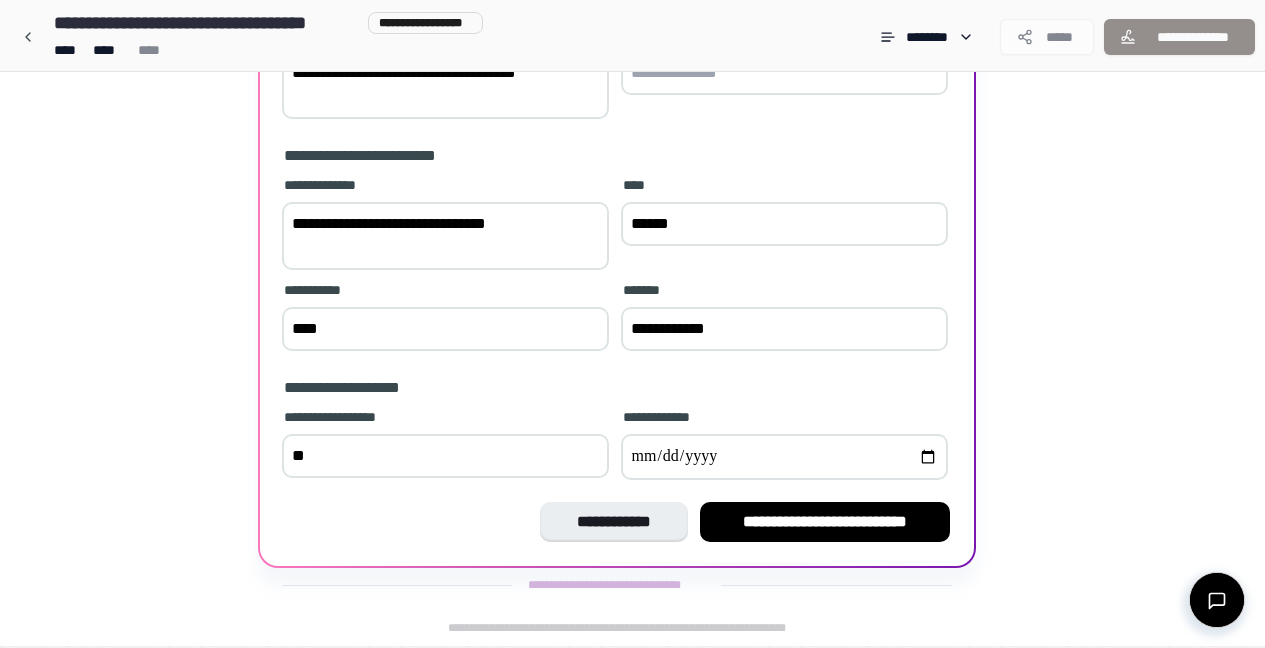 type on "**********" 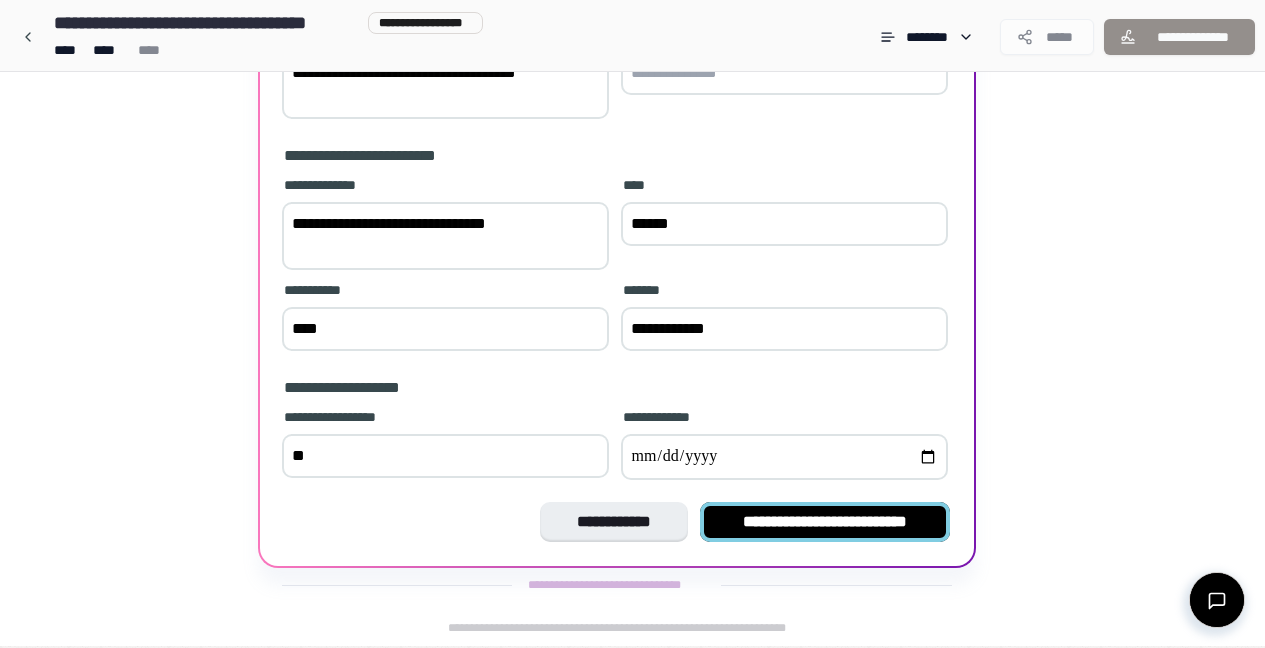 click on "**********" at bounding box center [825, 522] 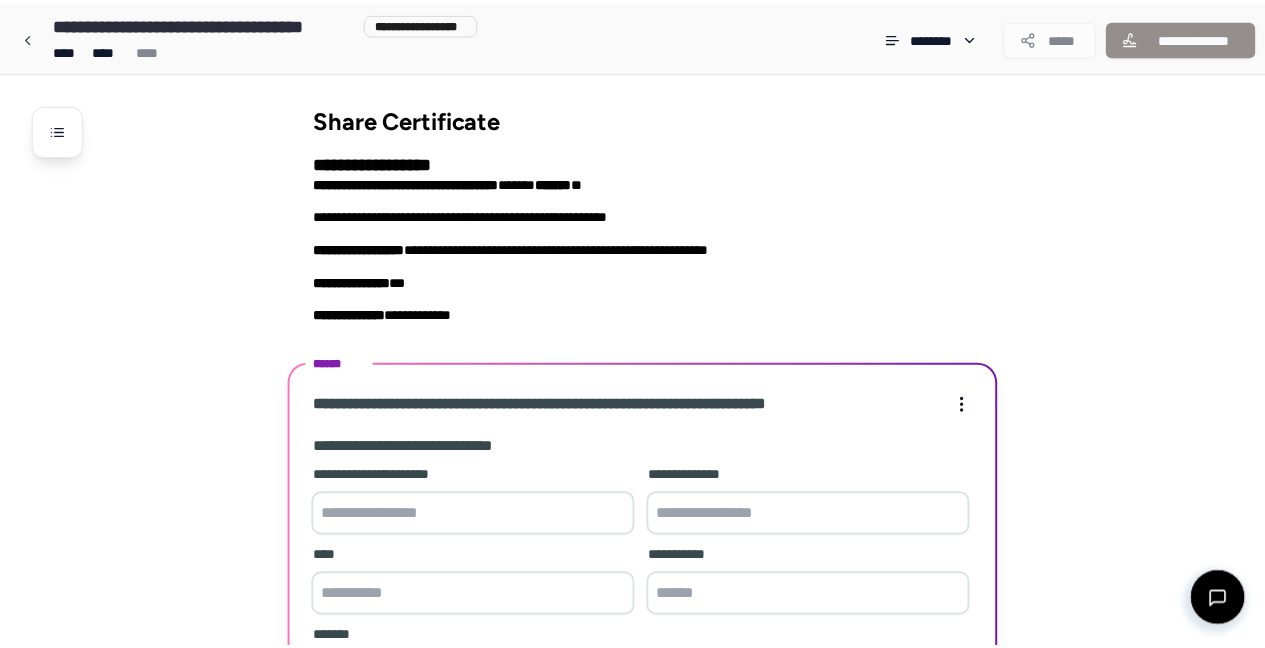 scroll, scrollTop: 344, scrollLeft: 0, axis: vertical 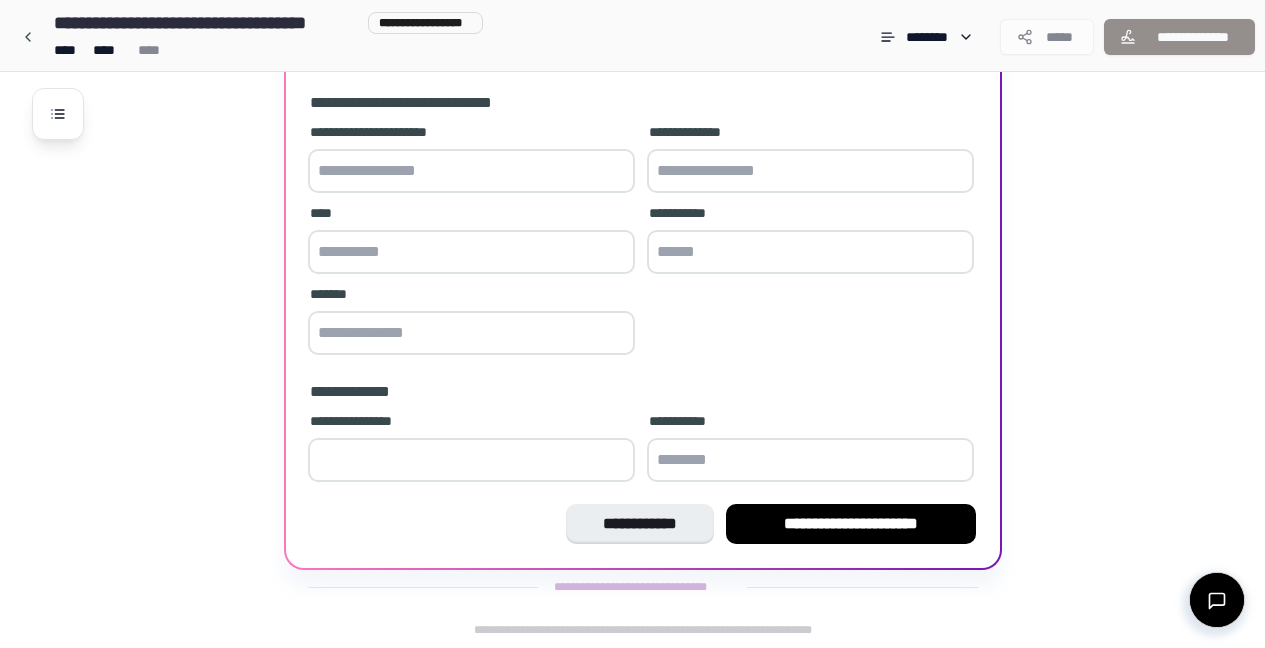 click at bounding box center (471, 171) 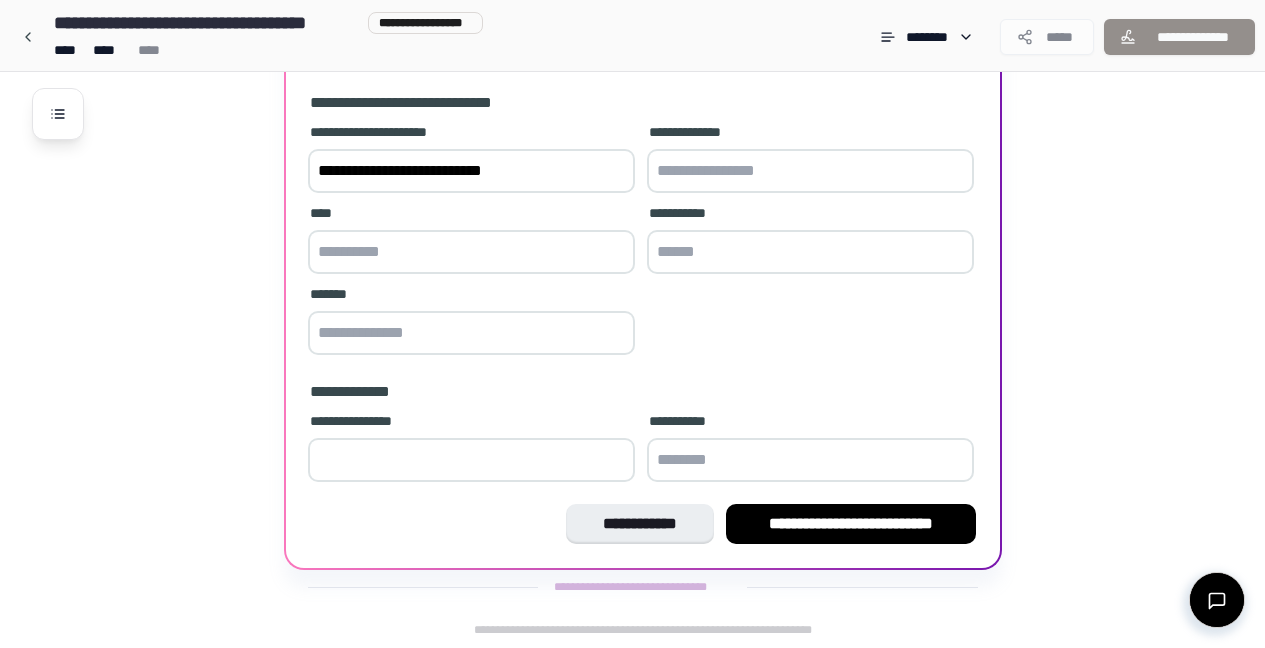 type on "**********" 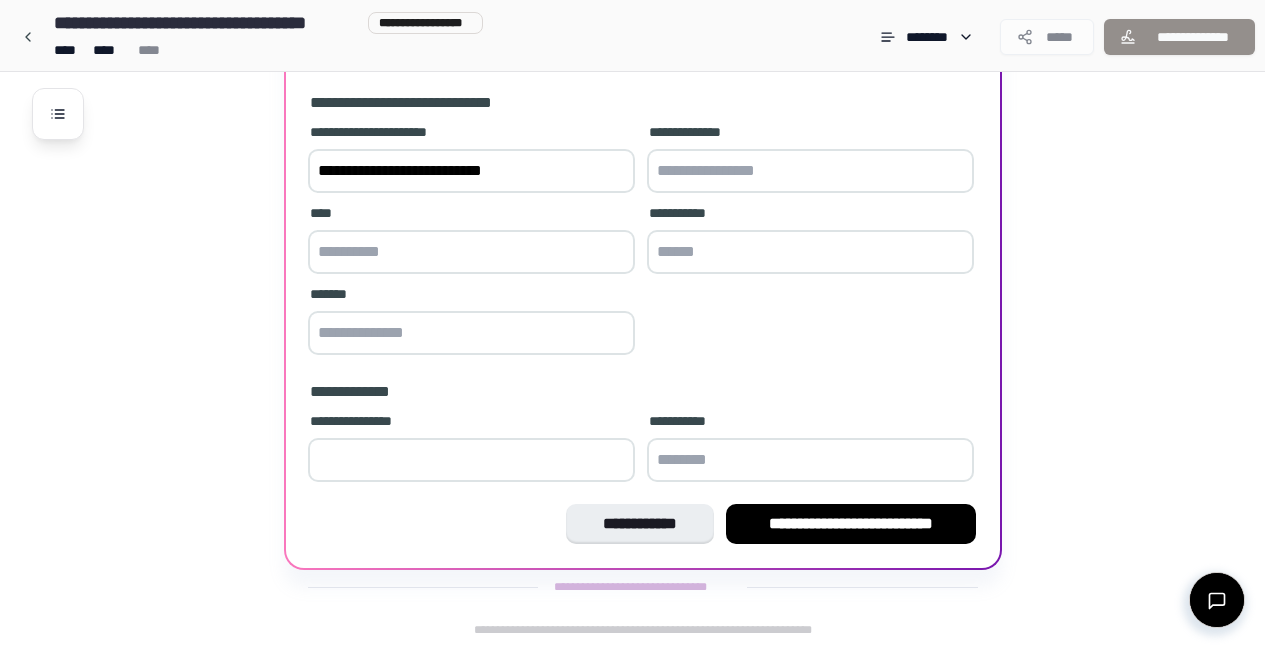 click at bounding box center (810, 171) 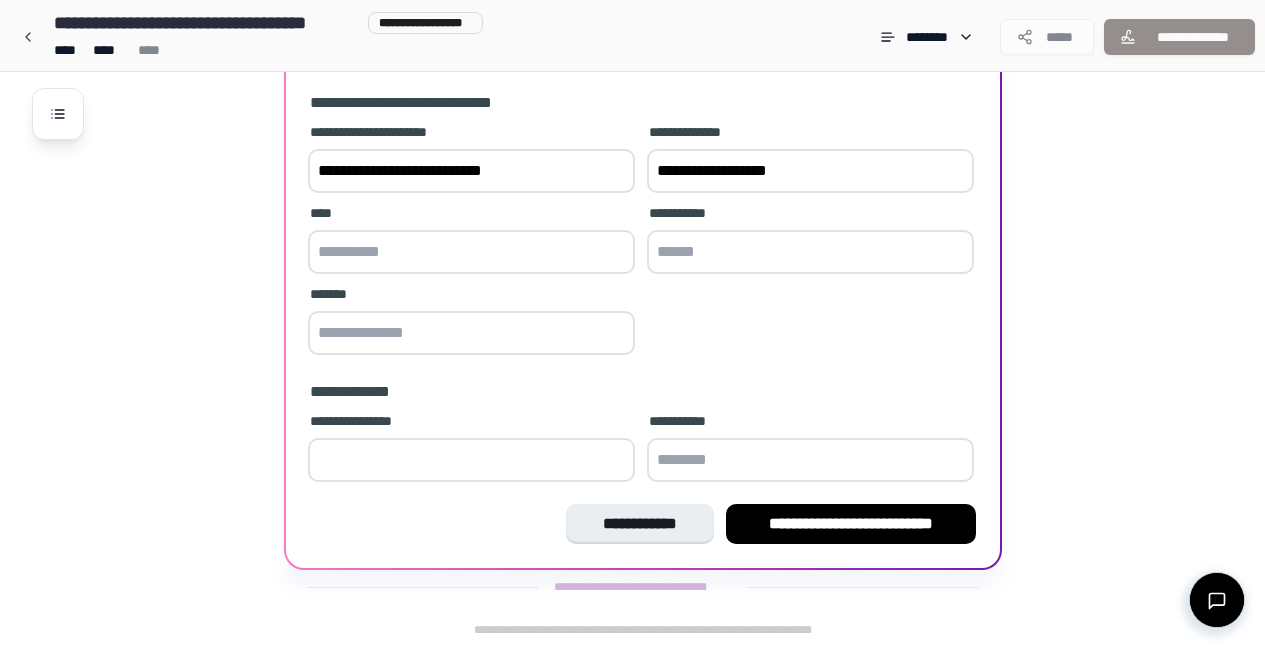 type on "**********" 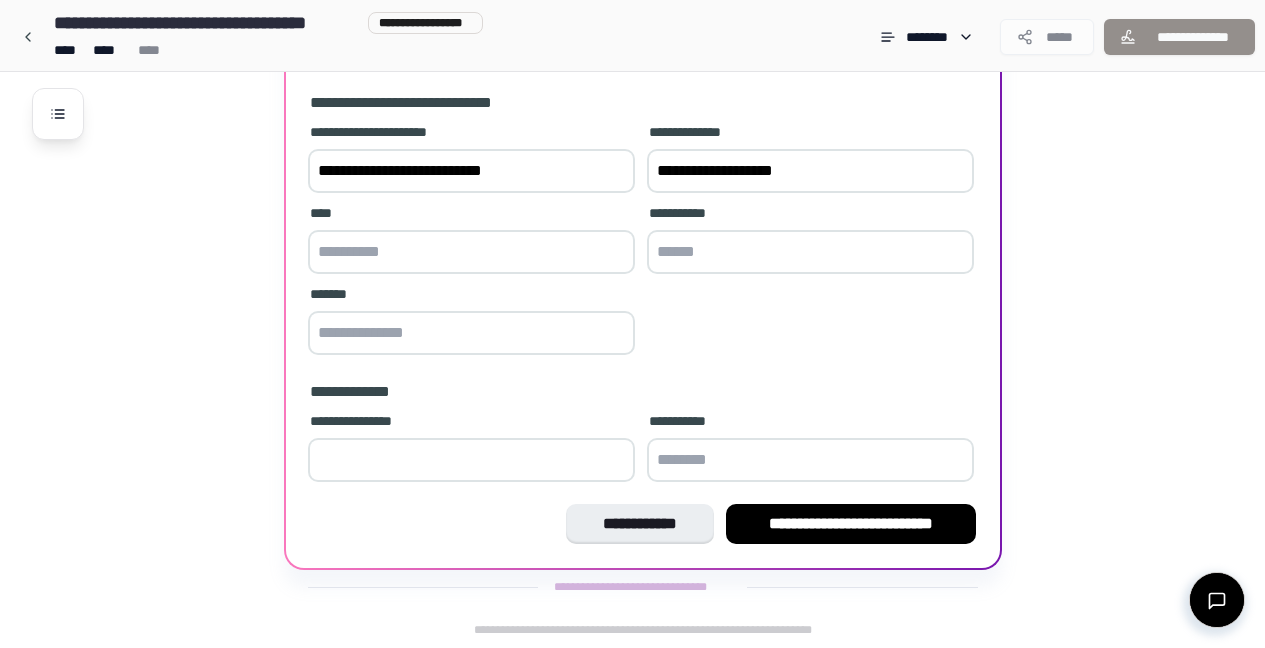 scroll, scrollTop: 344, scrollLeft: 0, axis: vertical 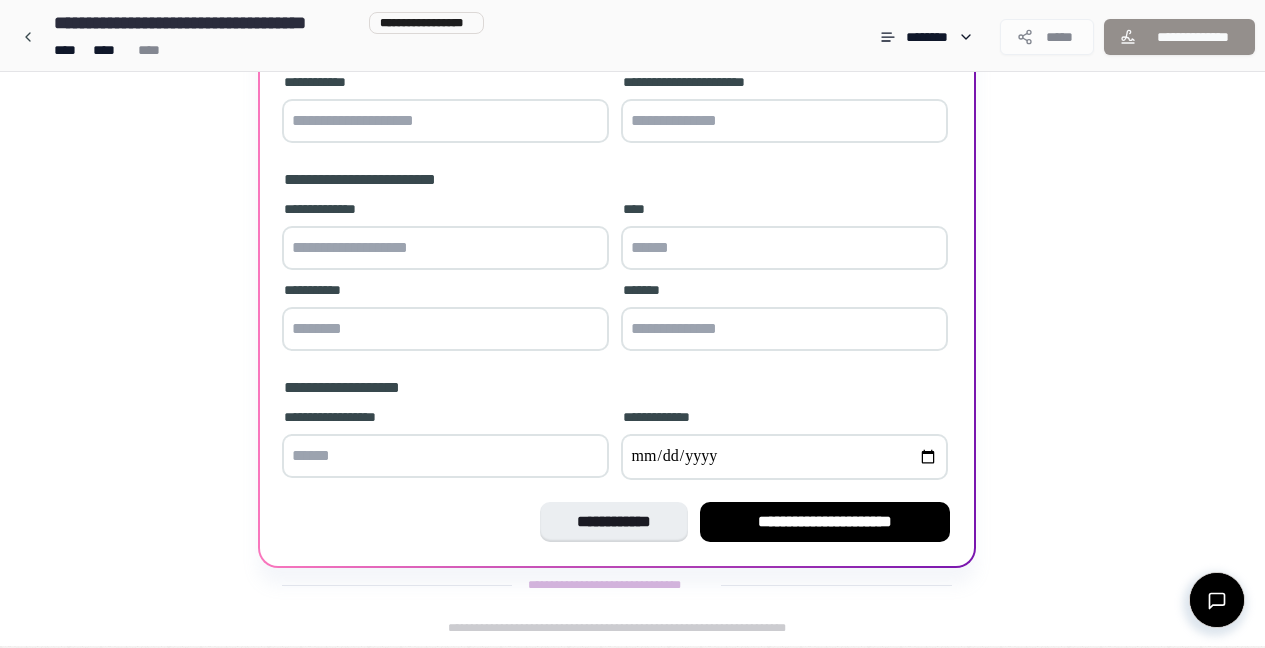 click at bounding box center [445, 121] 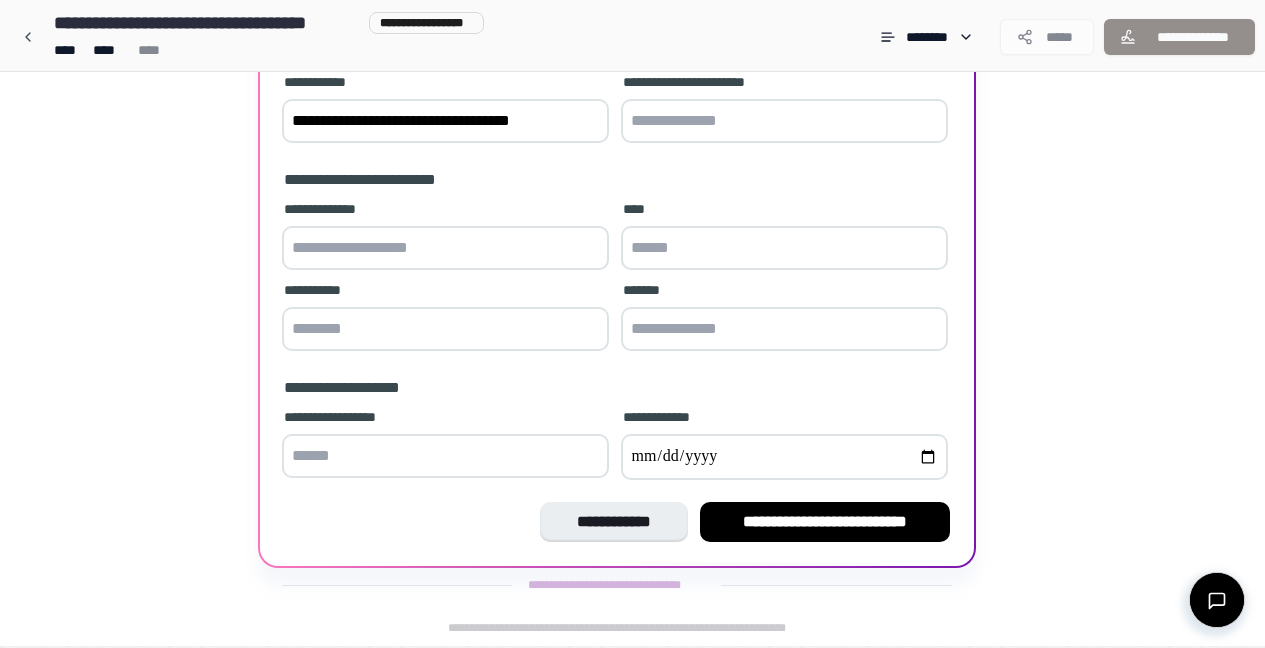 scroll, scrollTop: 210, scrollLeft: 0, axis: vertical 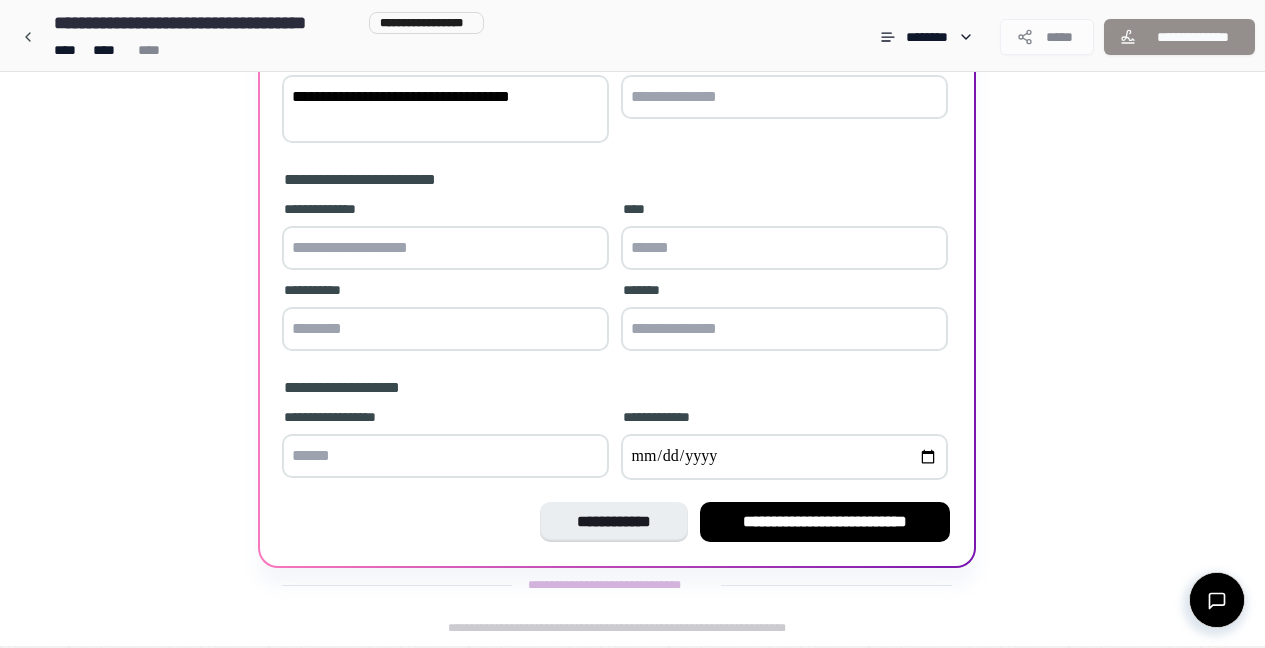 type on "**********" 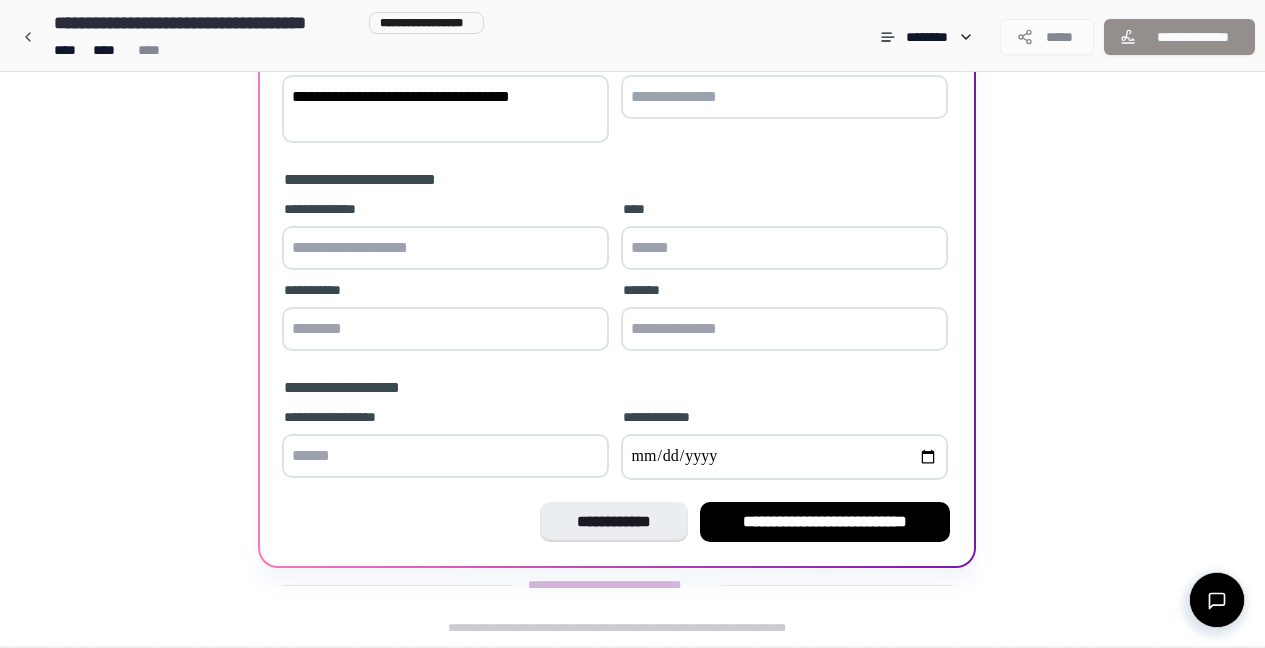 click at bounding box center [445, 248] 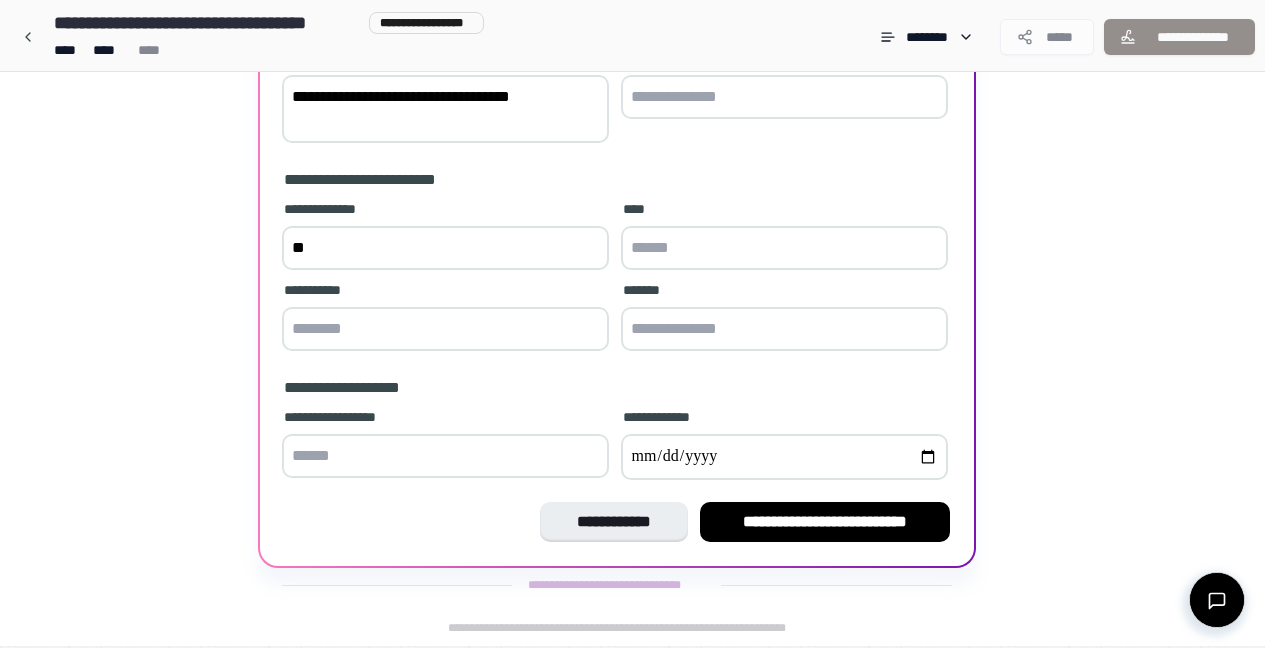 type on "*" 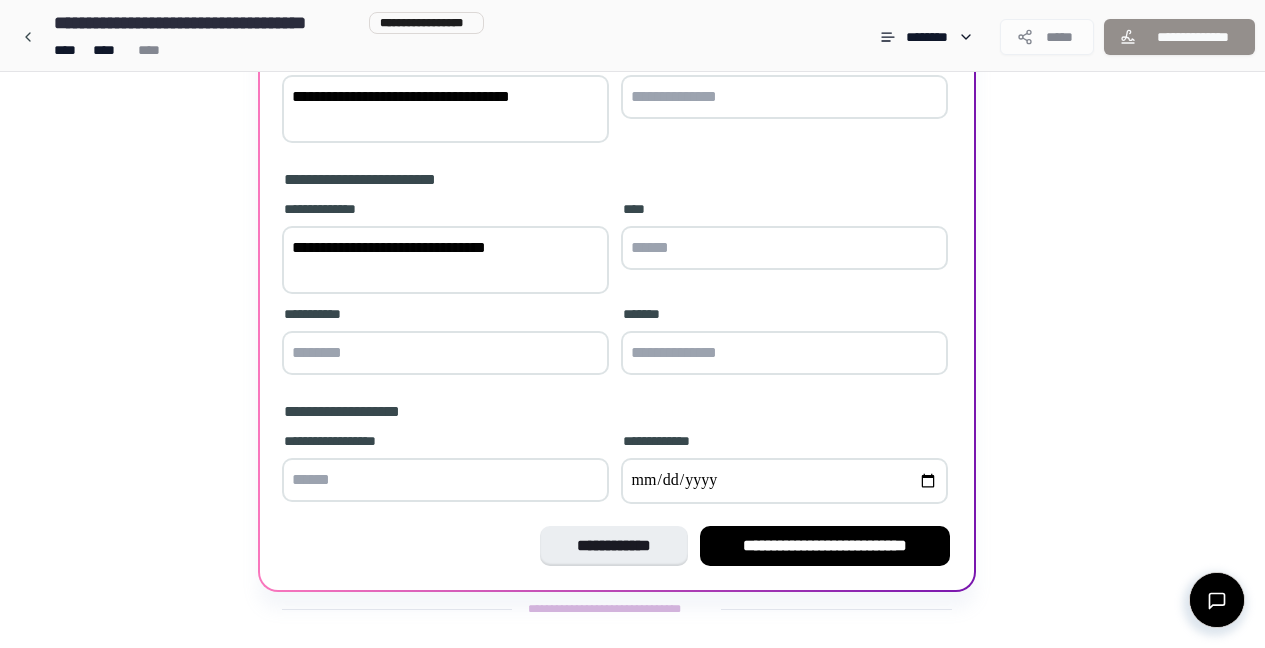scroll, scrollTop: 234, scrollLeft: 0, axis: vertical 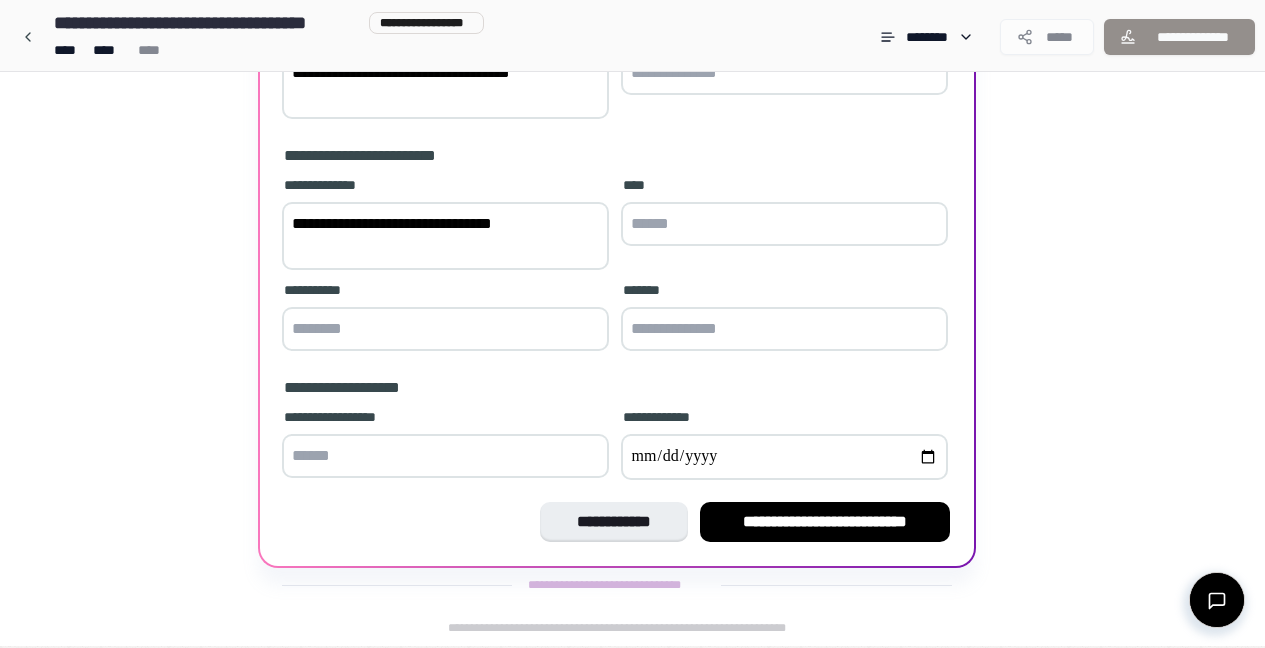 type on "**********" 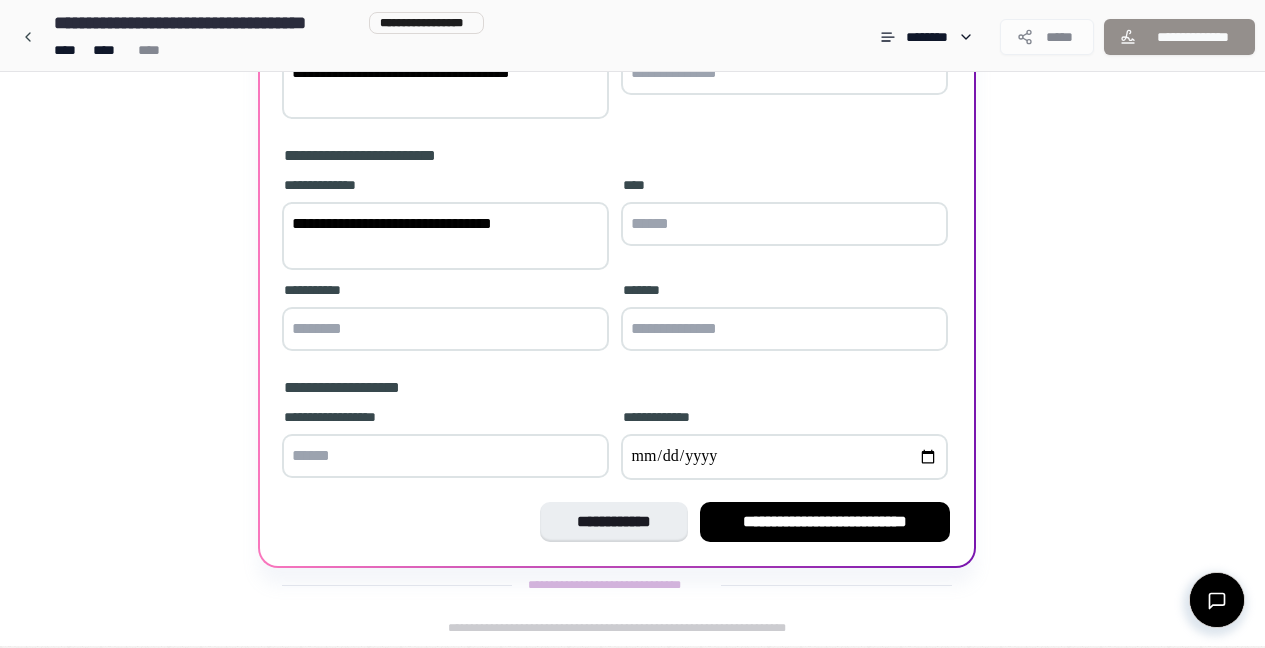 click at bounding box center (445, 329) 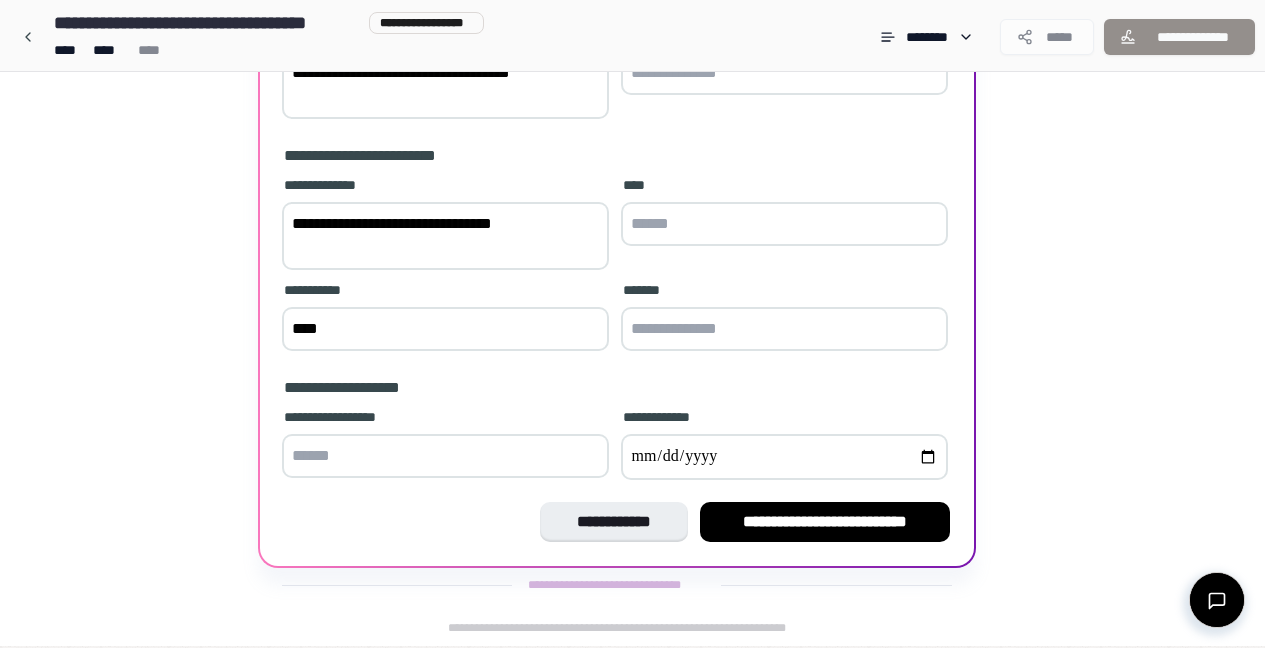 type on "****" 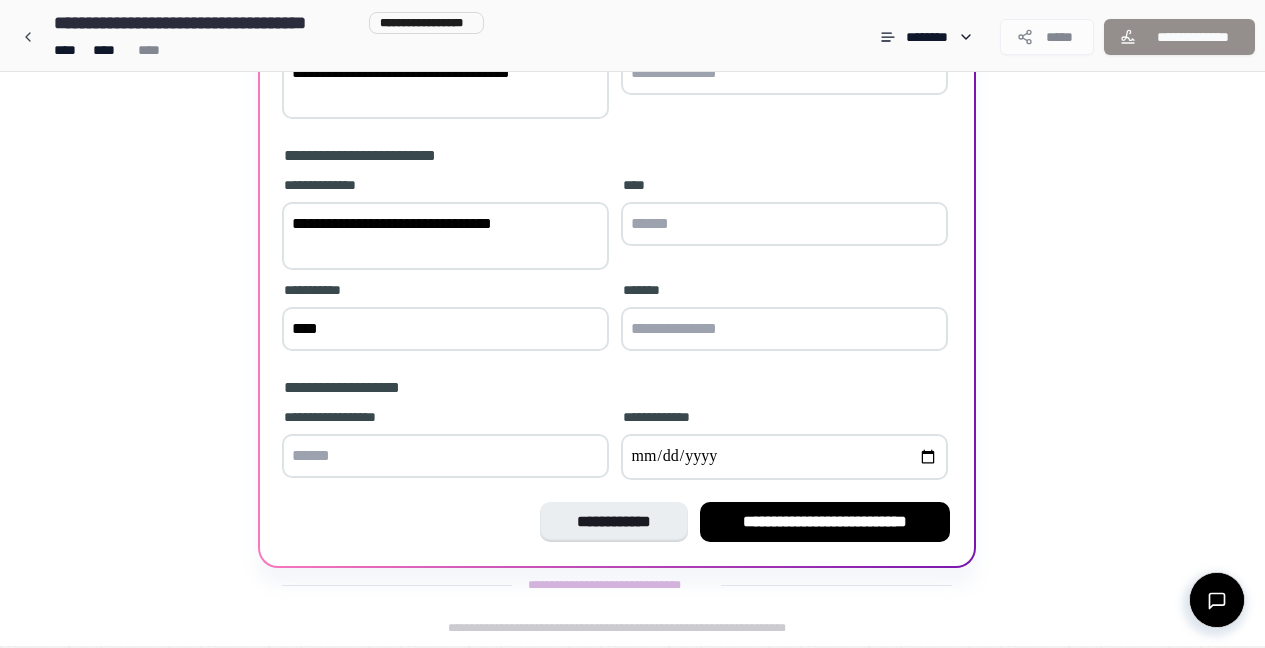 click at bounding box center [784, 224] 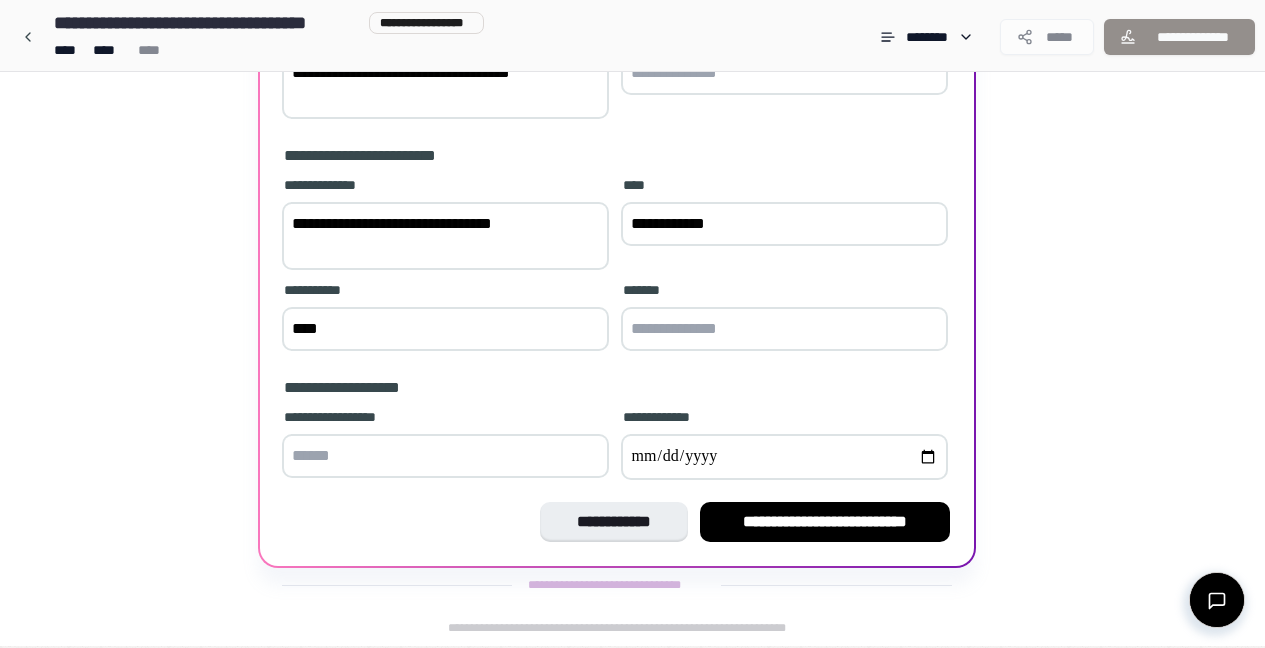 type on "**********" 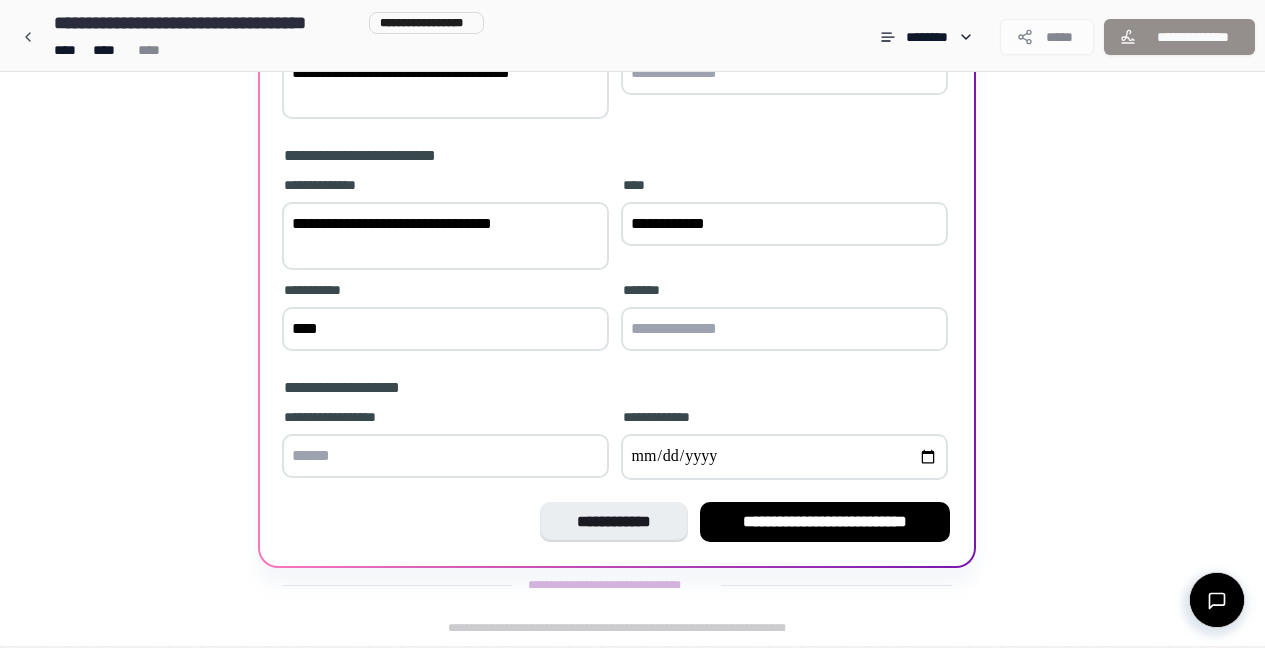click at bounding box center (784, 329) 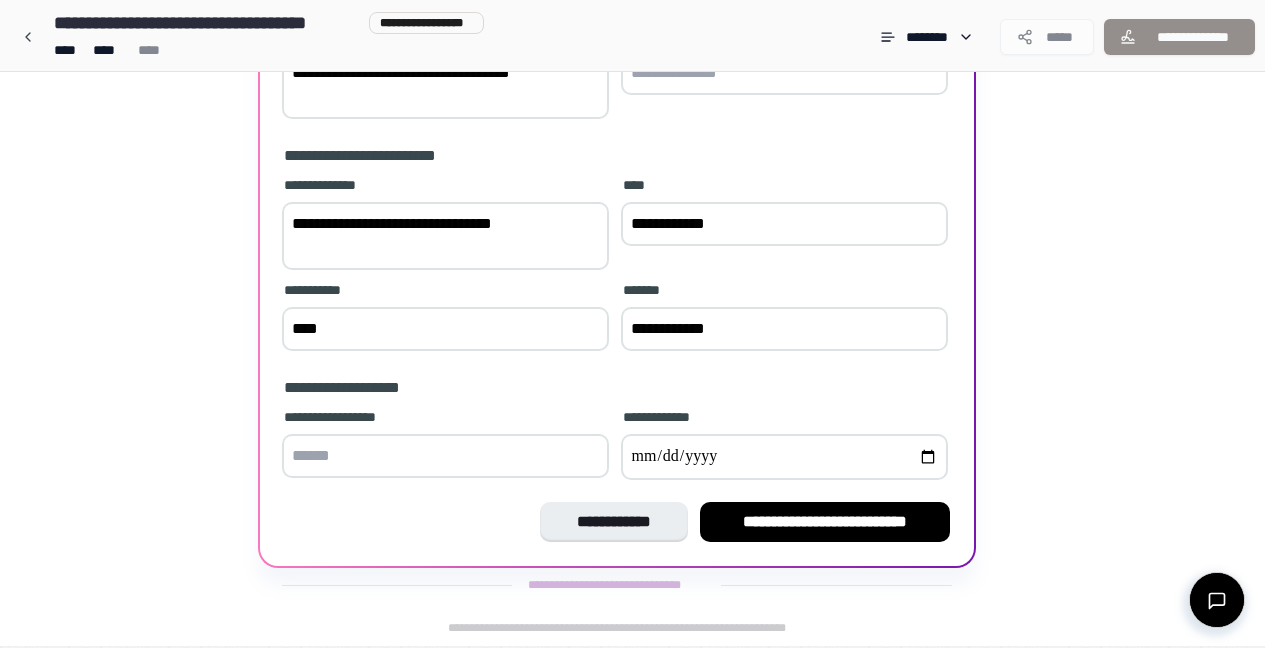 scroll, scrollTop: 234, scrollLeft: 0, axis: vertical 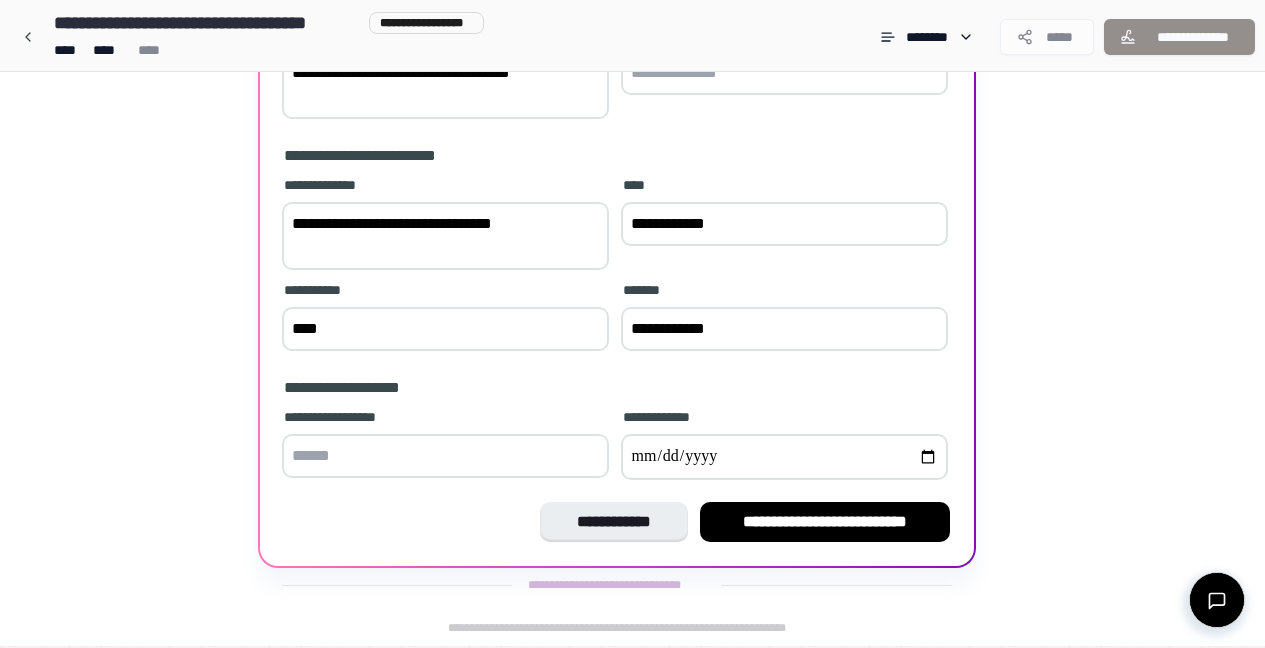 type on "**********" 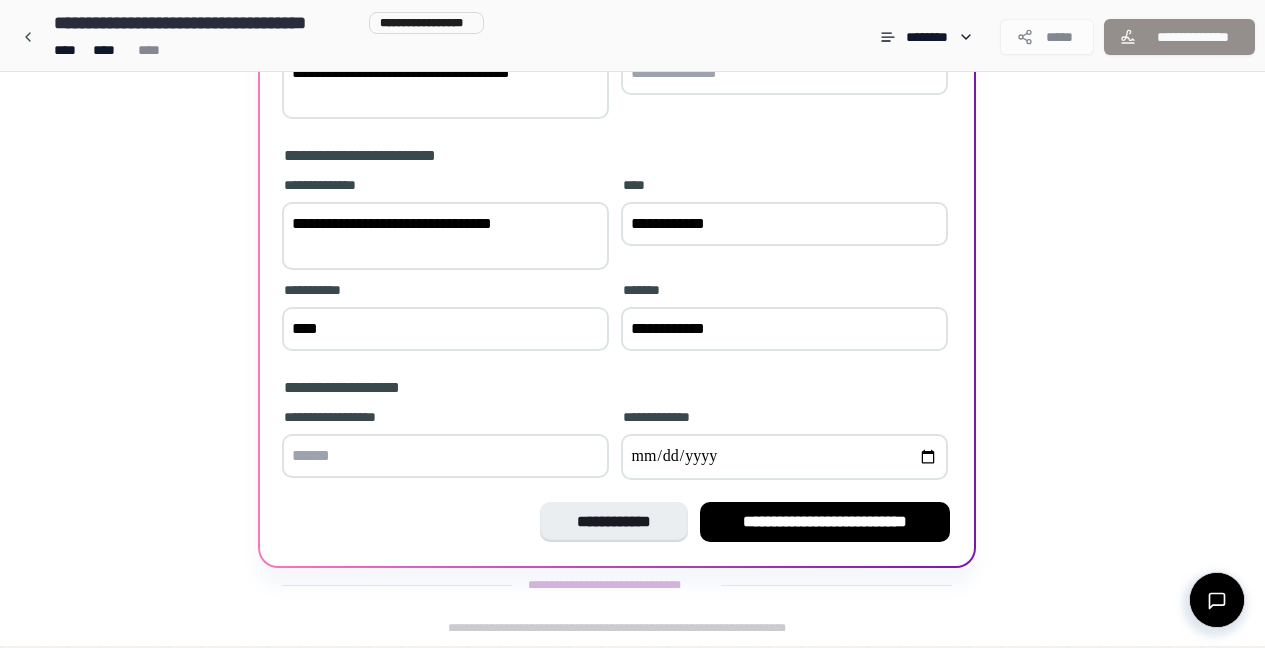 click at bounding box center [445, 456] 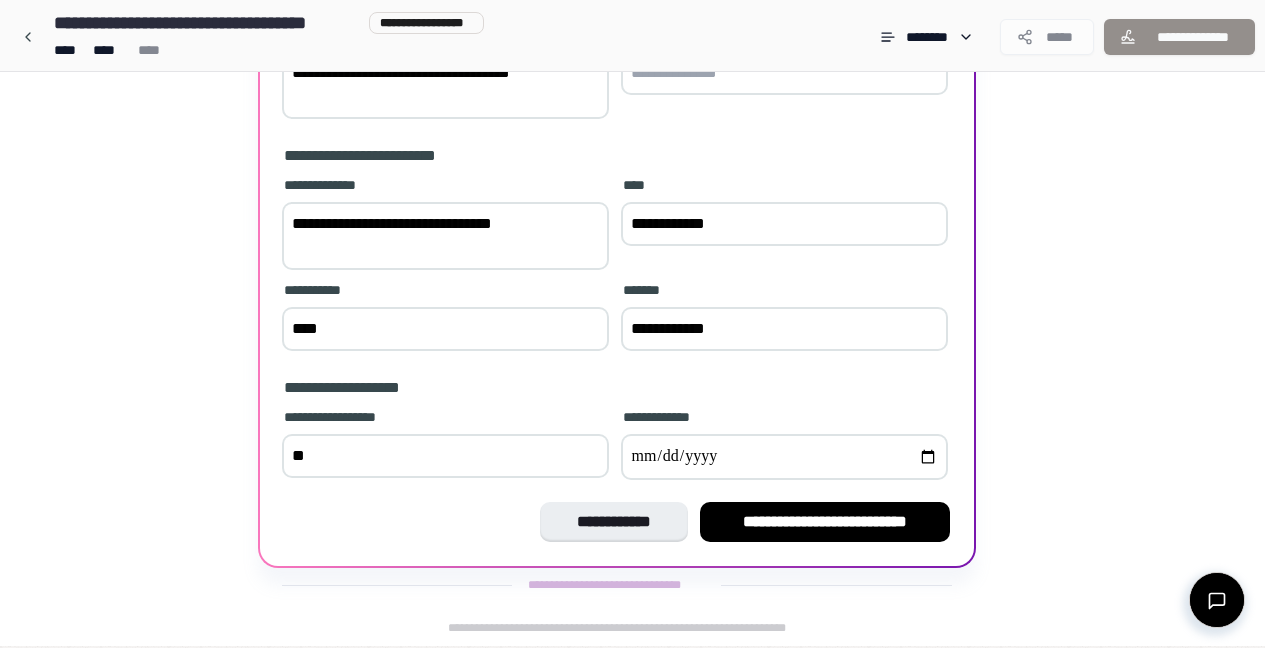type on "**" 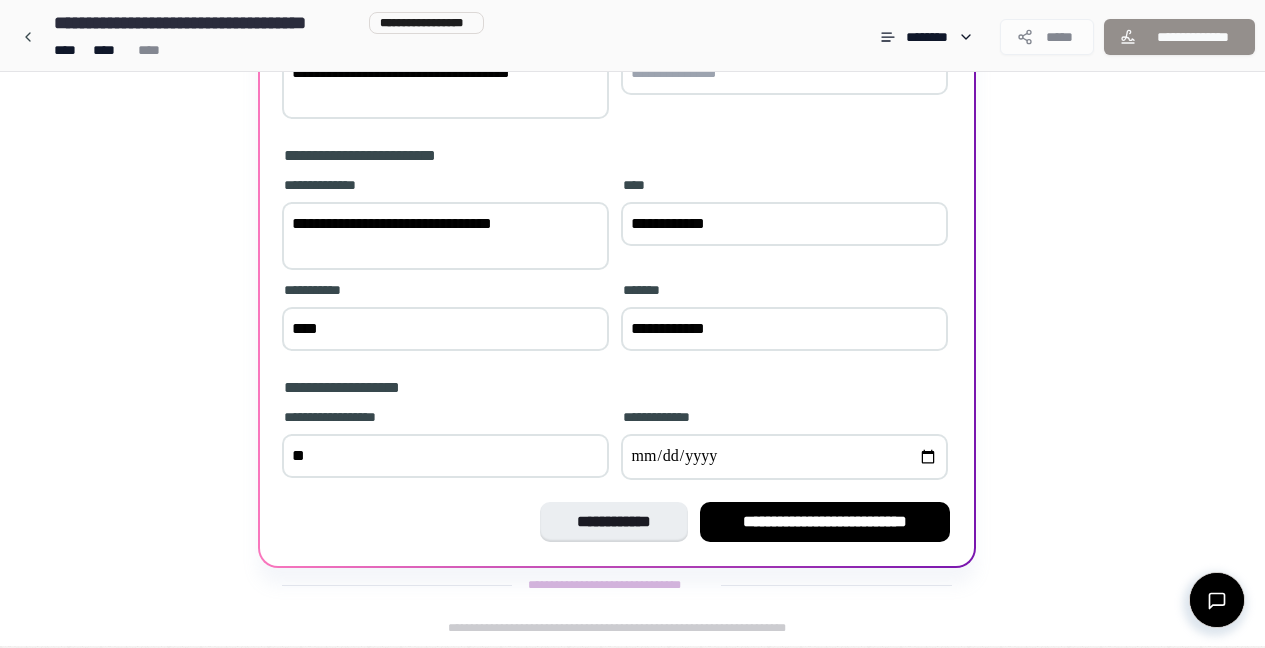click at bounding box center (784, 457) 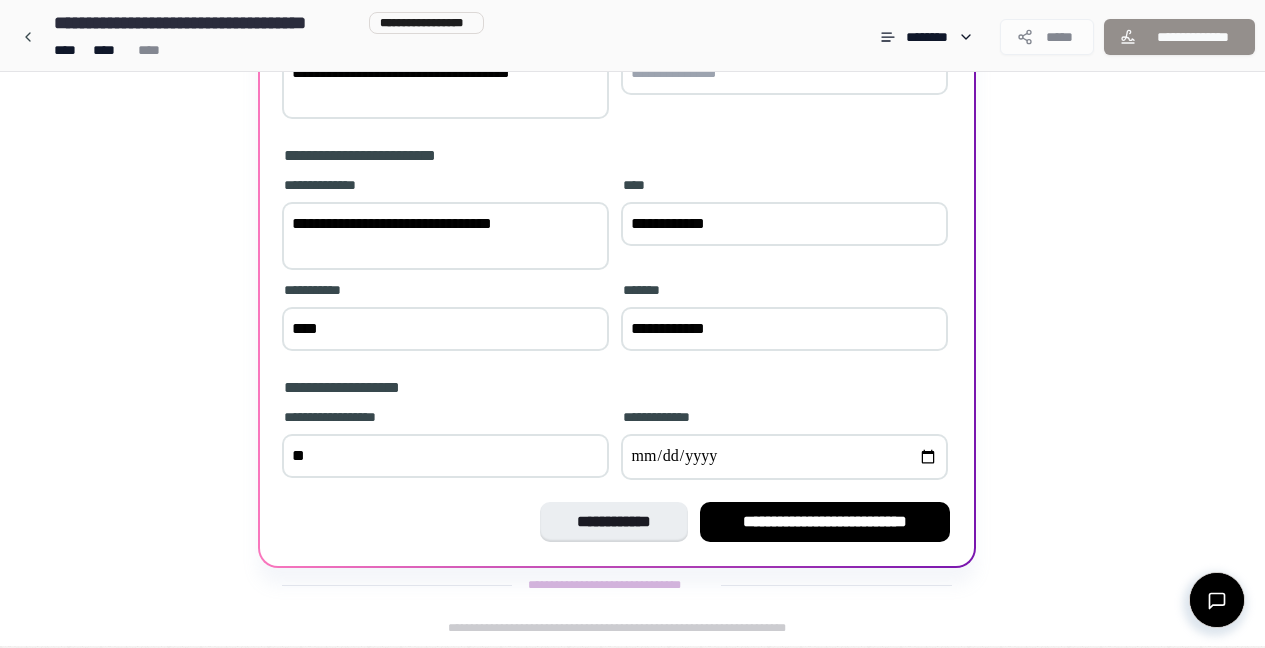 type on "**********" 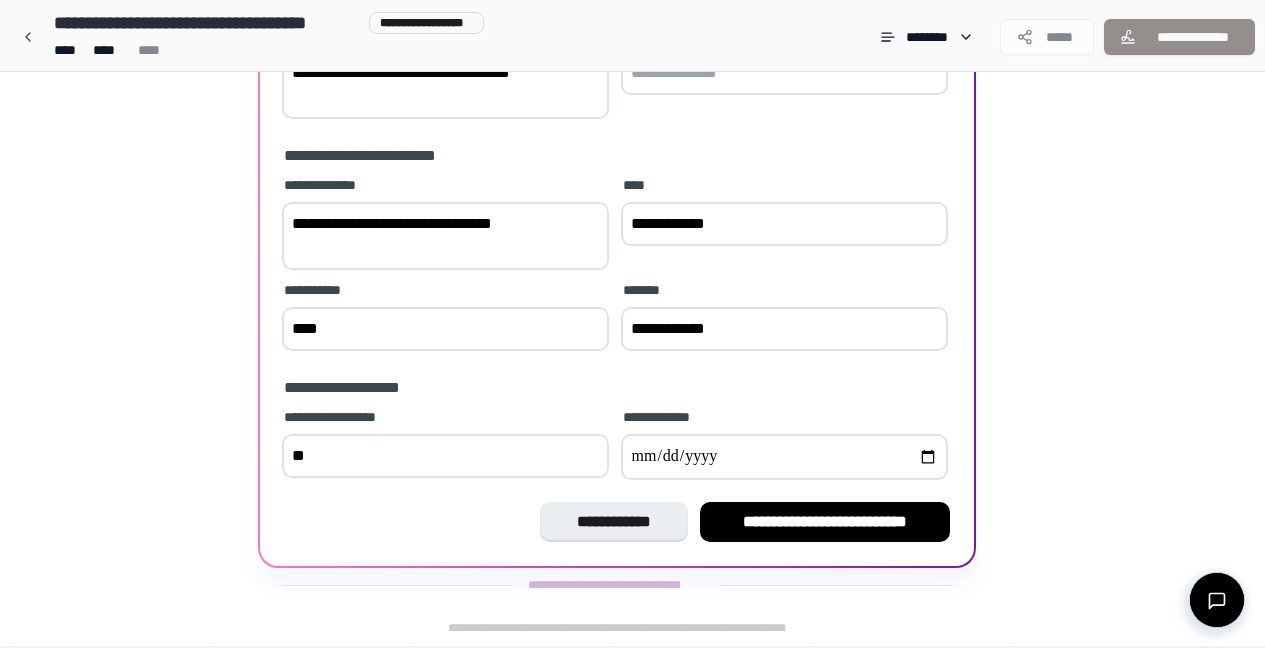 click on "**********" at bounding box center [445, 446] 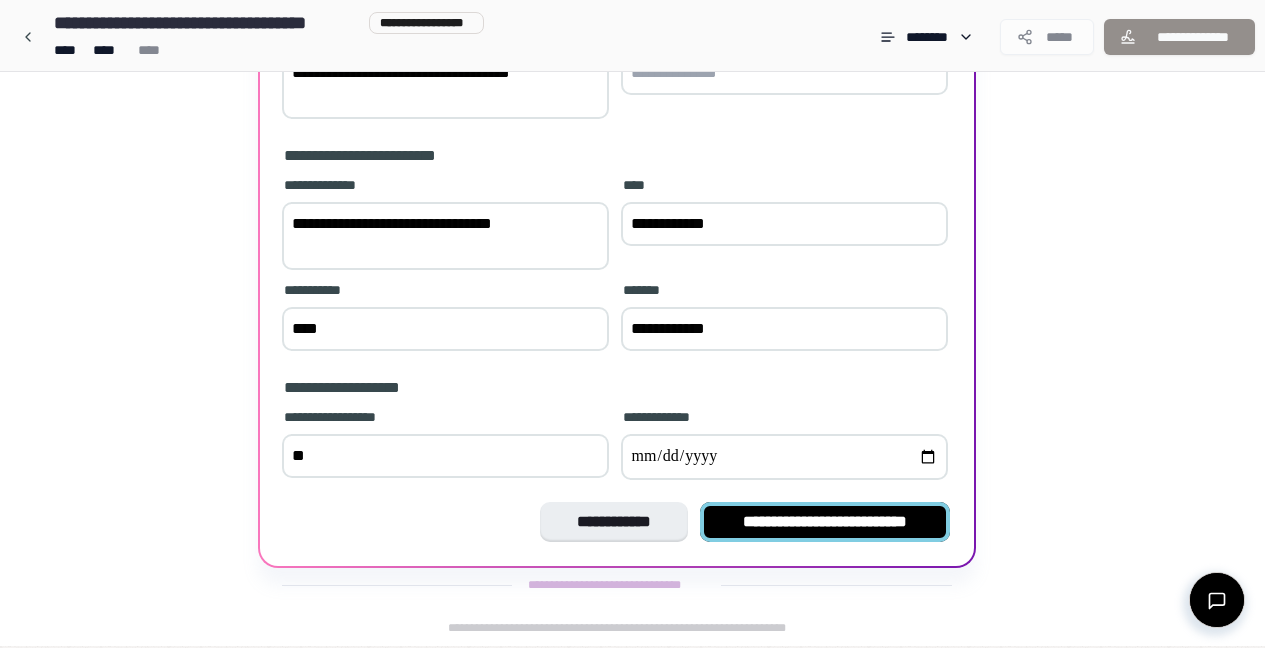 click on "**********" at bounding box center (825, 522) 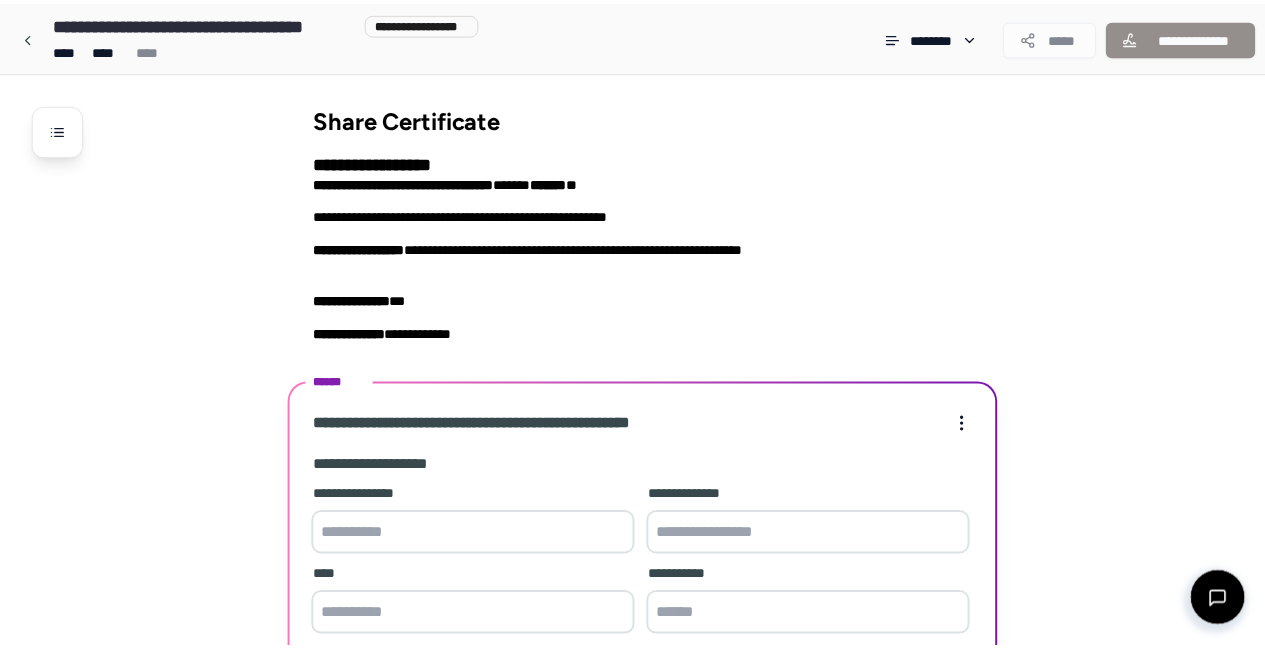 scroll, scrollTop: 363, scrollLeft: 0, axis: vertical 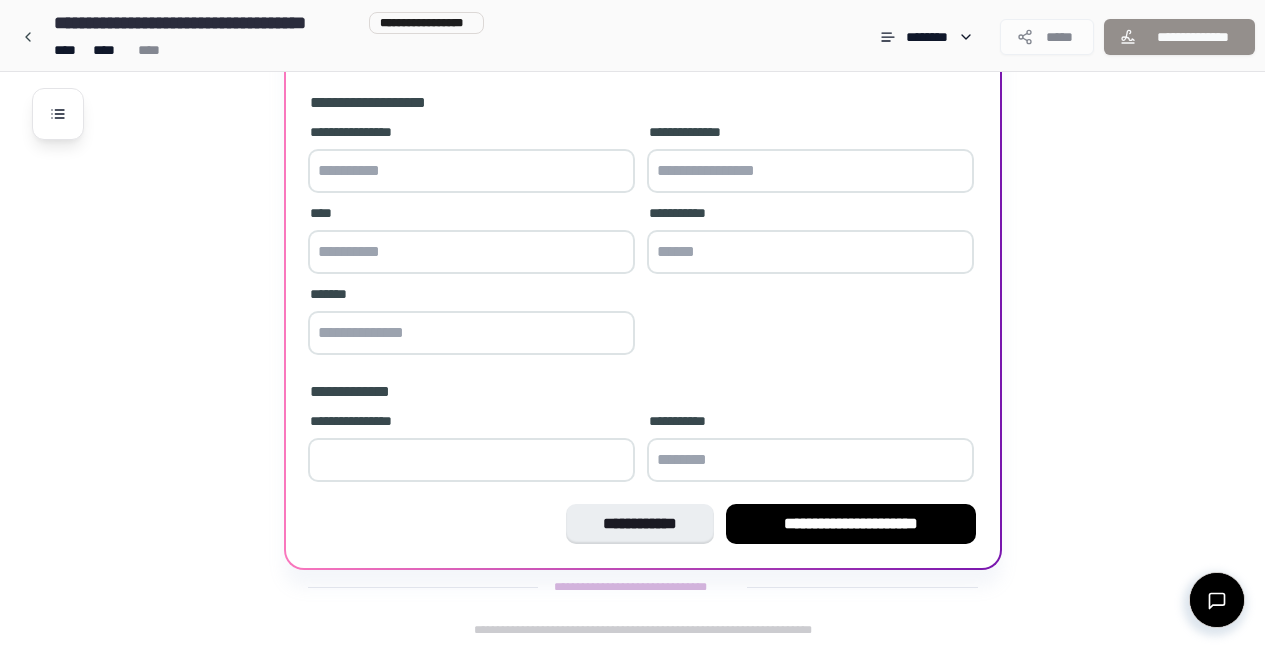 click at bounding box center (471, 171) 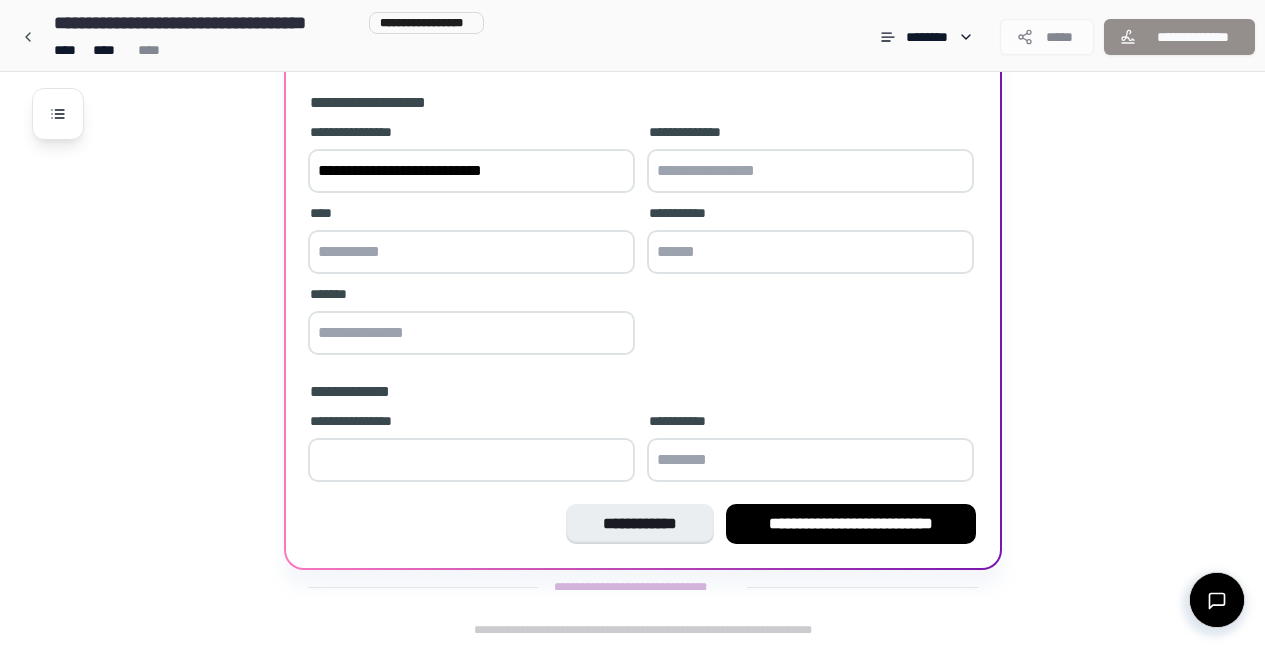 type on "**********" 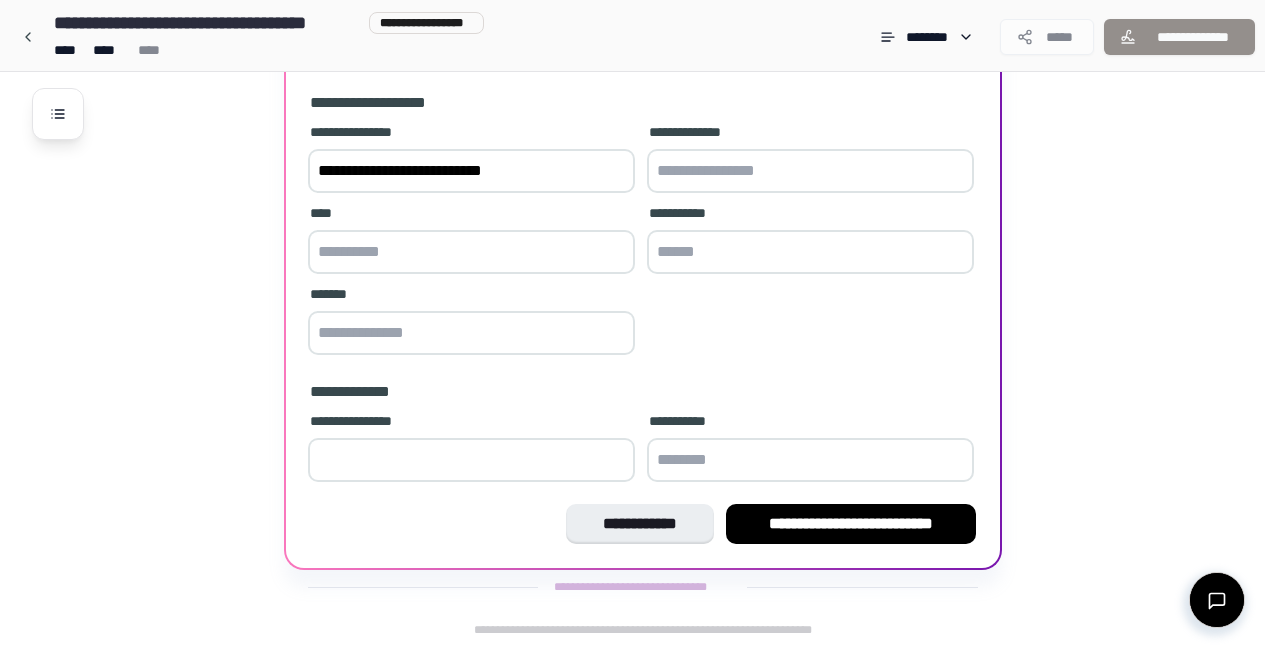 click at bounding box center (810, 171) 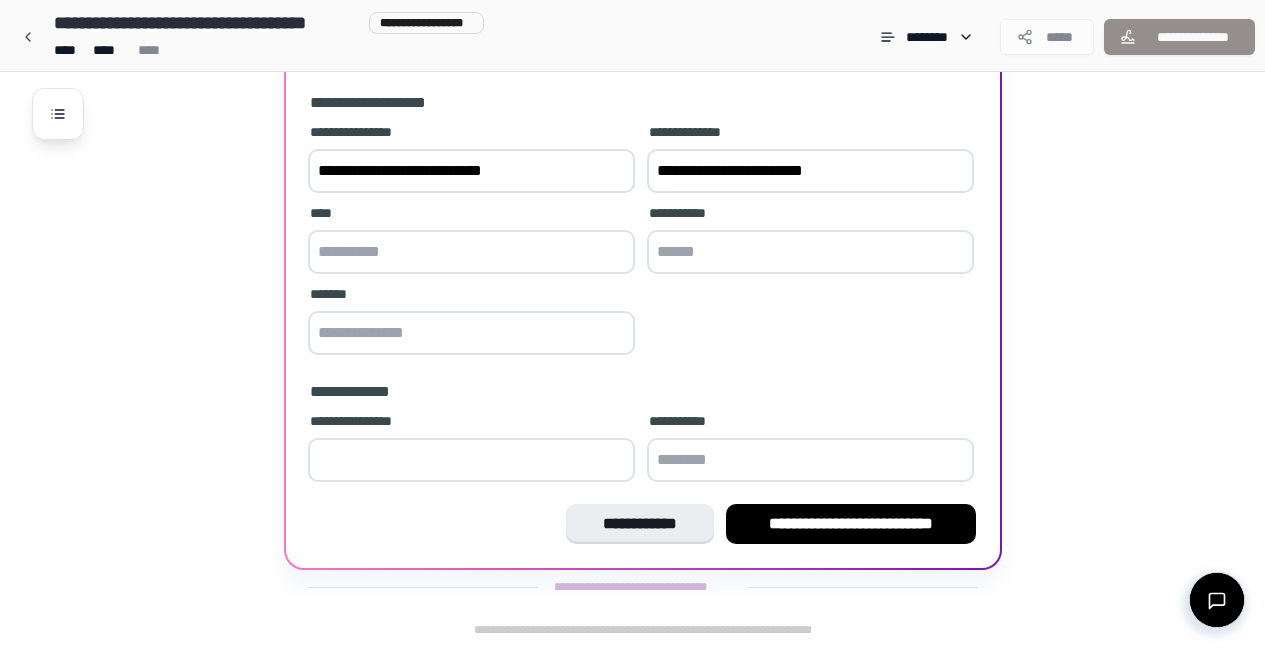 type on "**********" 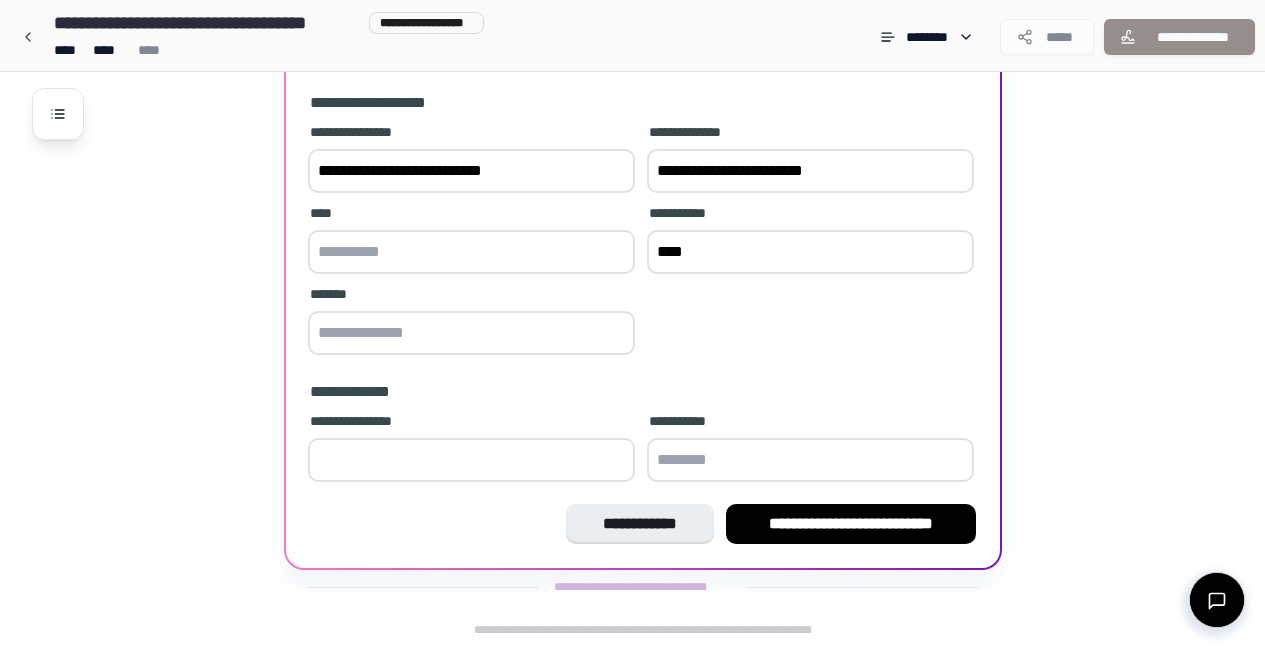 type on "****" 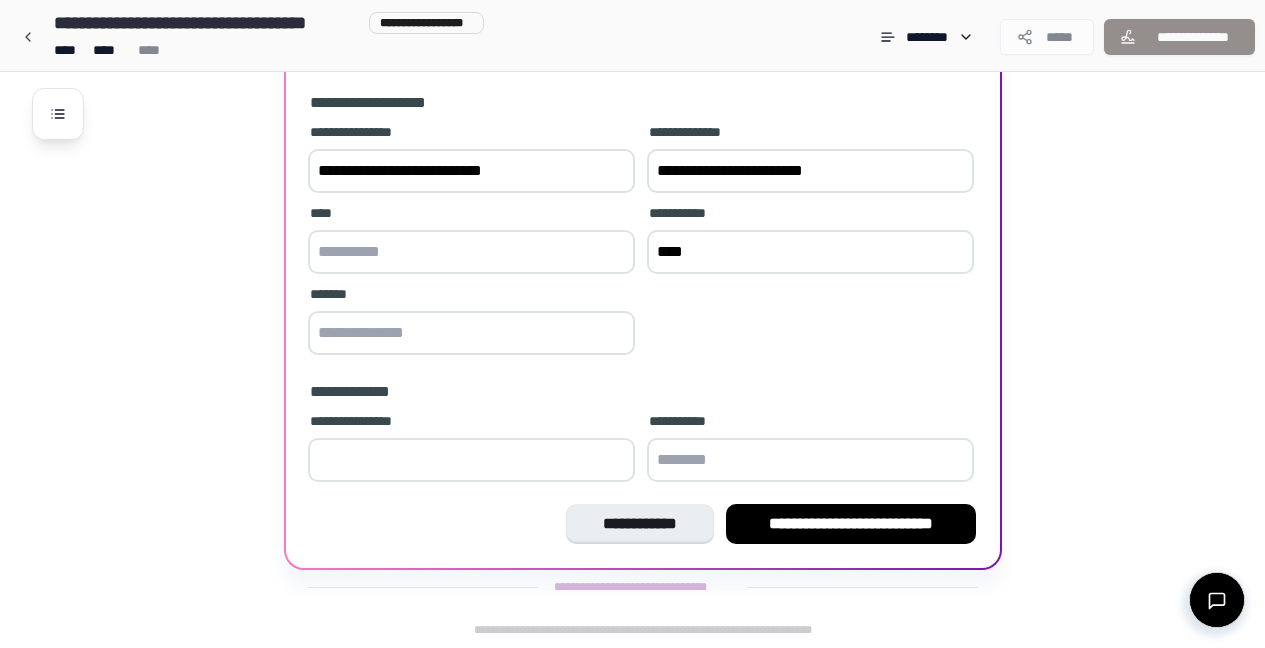 click at bounding box center (471, 252) 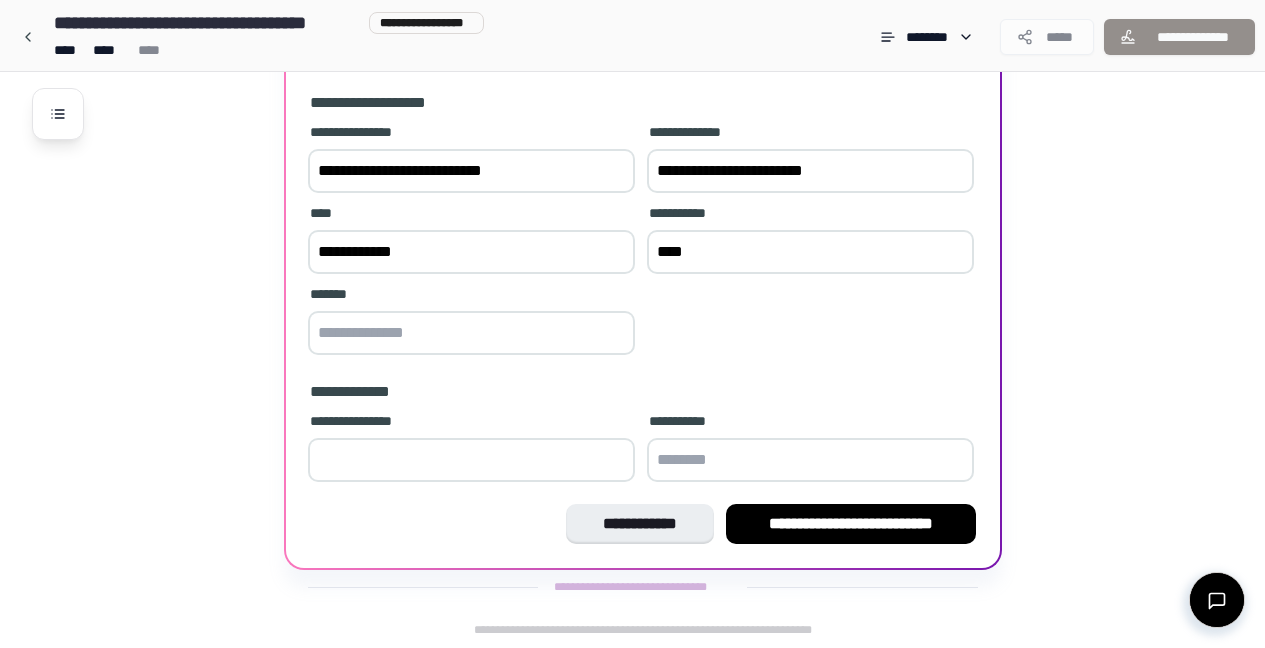 type on "**********" 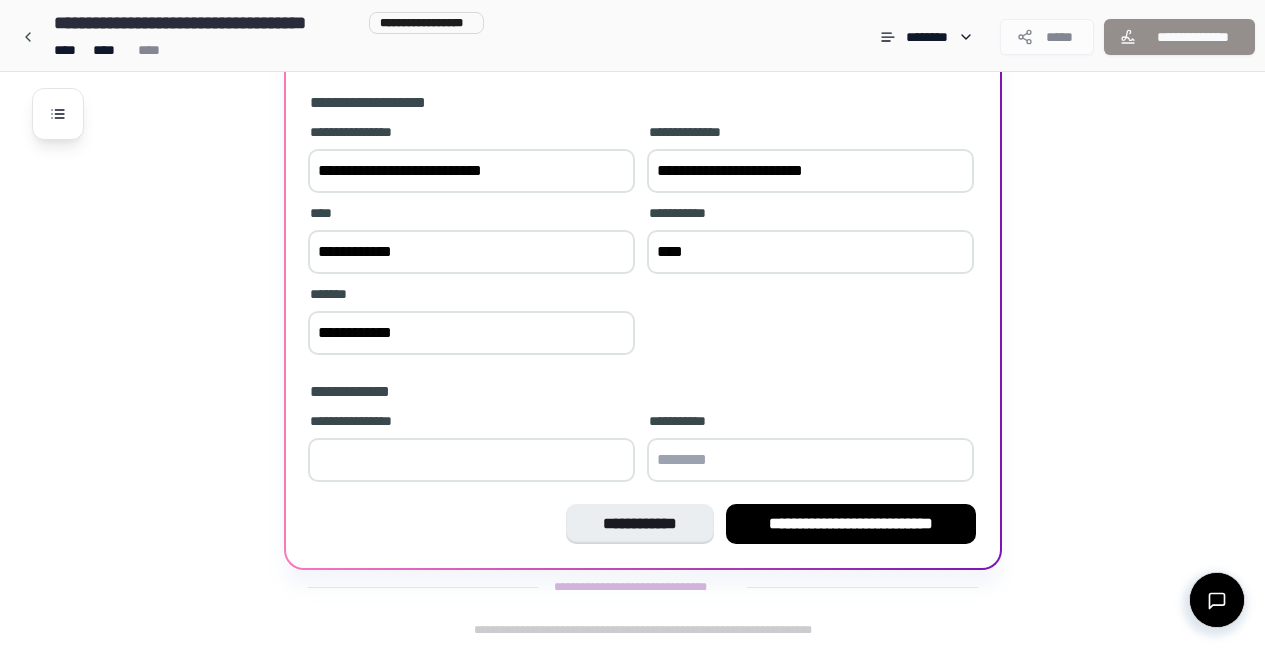scroll, scrollTop: 363, scrollLeft: 0, axis: vertical 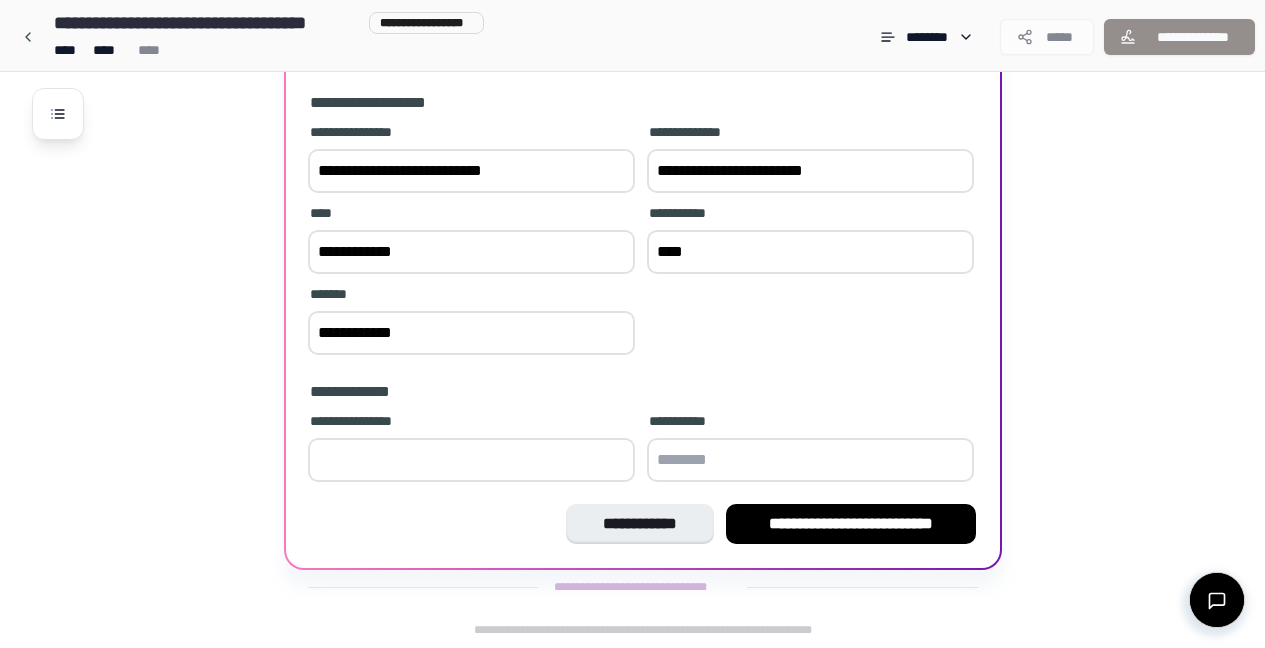 click at bounding box center (471, 460) 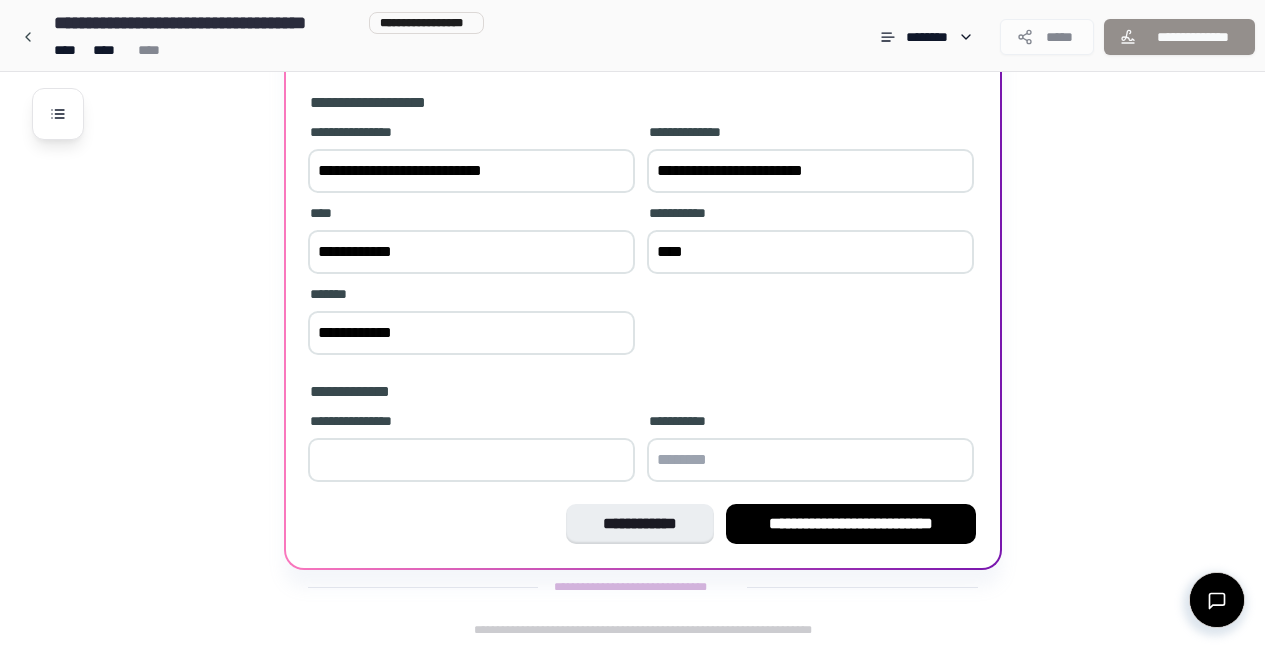 click on "**" at bounding box center [471, 460] 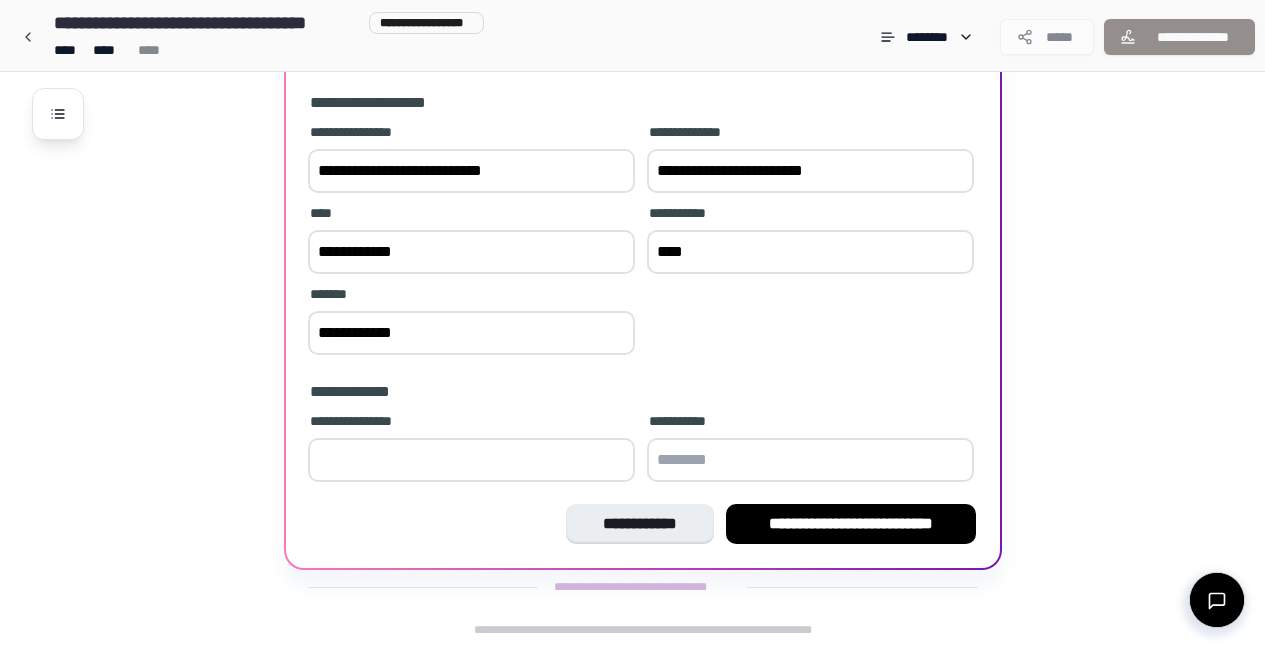 click on "**" at bounding box center [471, 460] 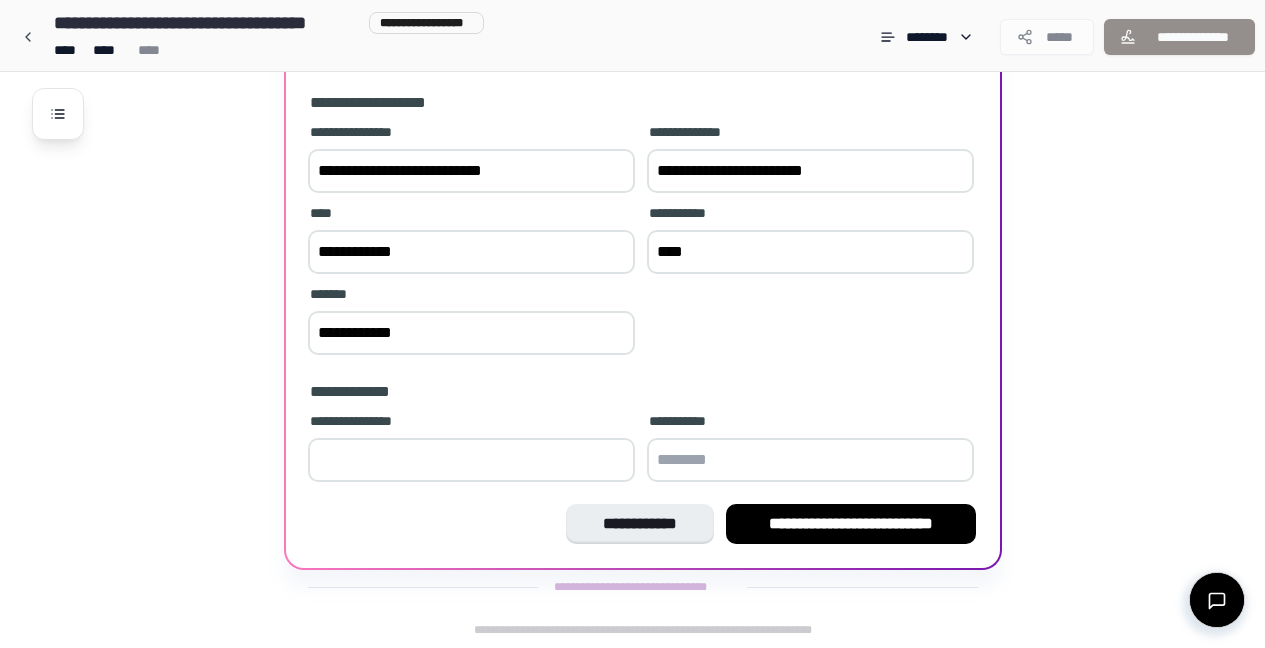click on "***" at bounding box center [471, 460] 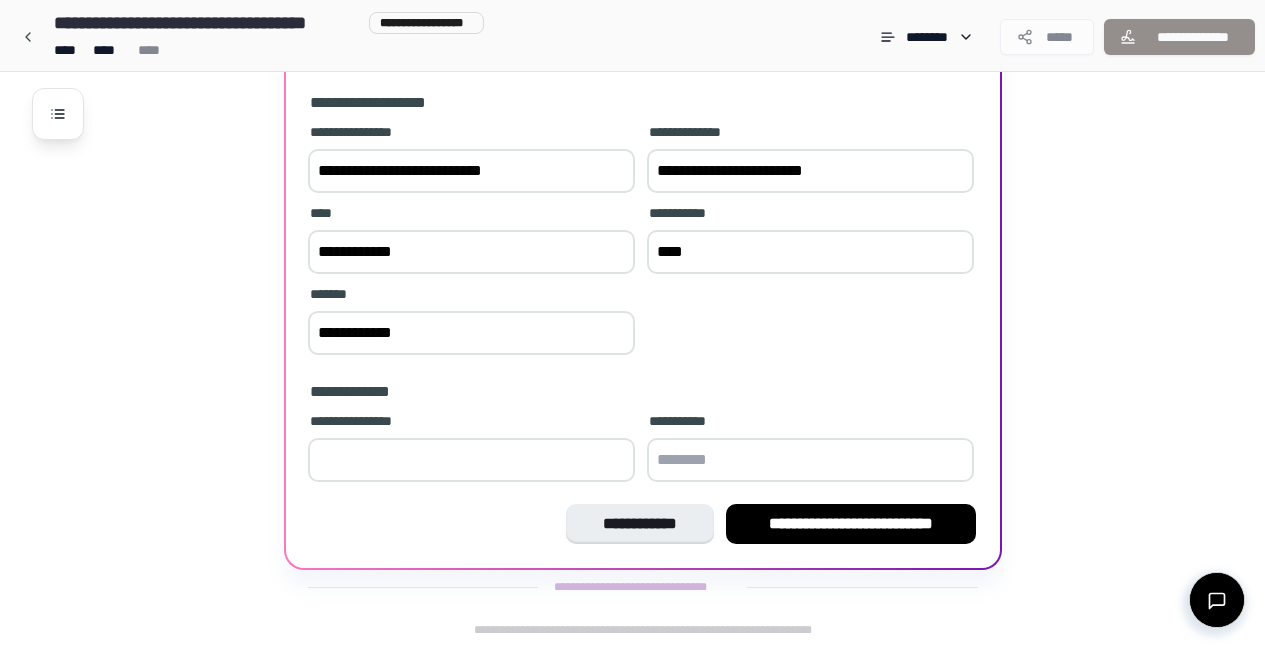 click on "***" at bounding box center (471, 460) 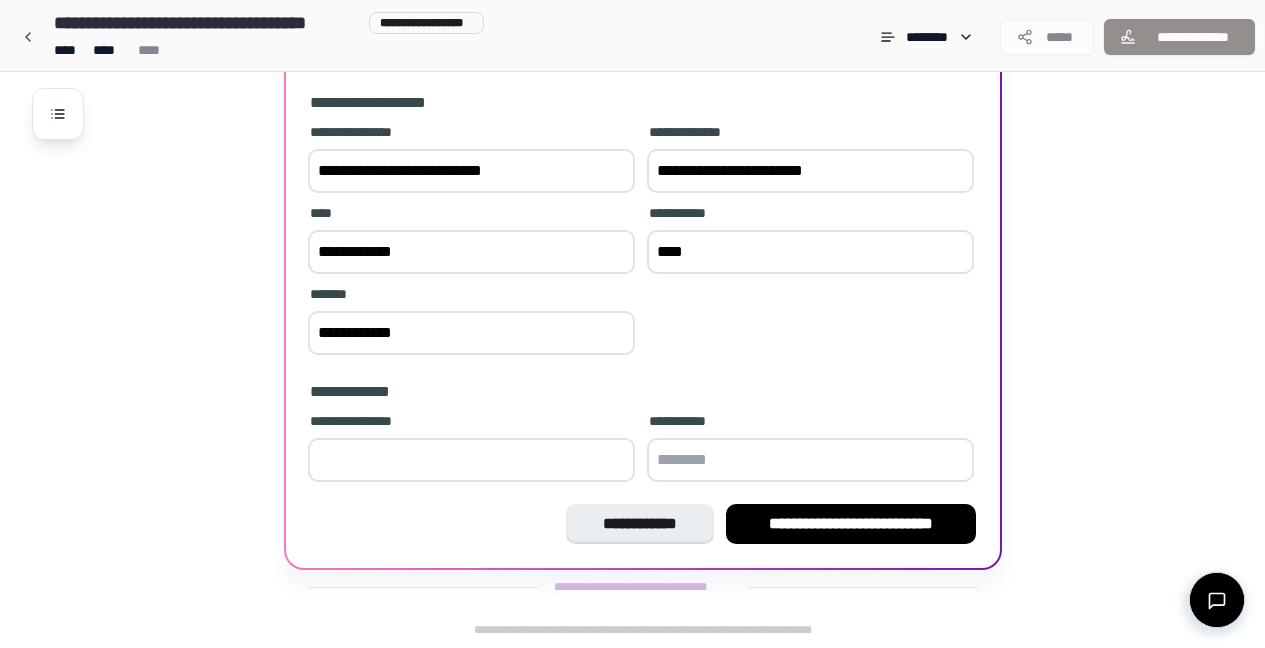 click on "***" at bounding box center (471, 460) 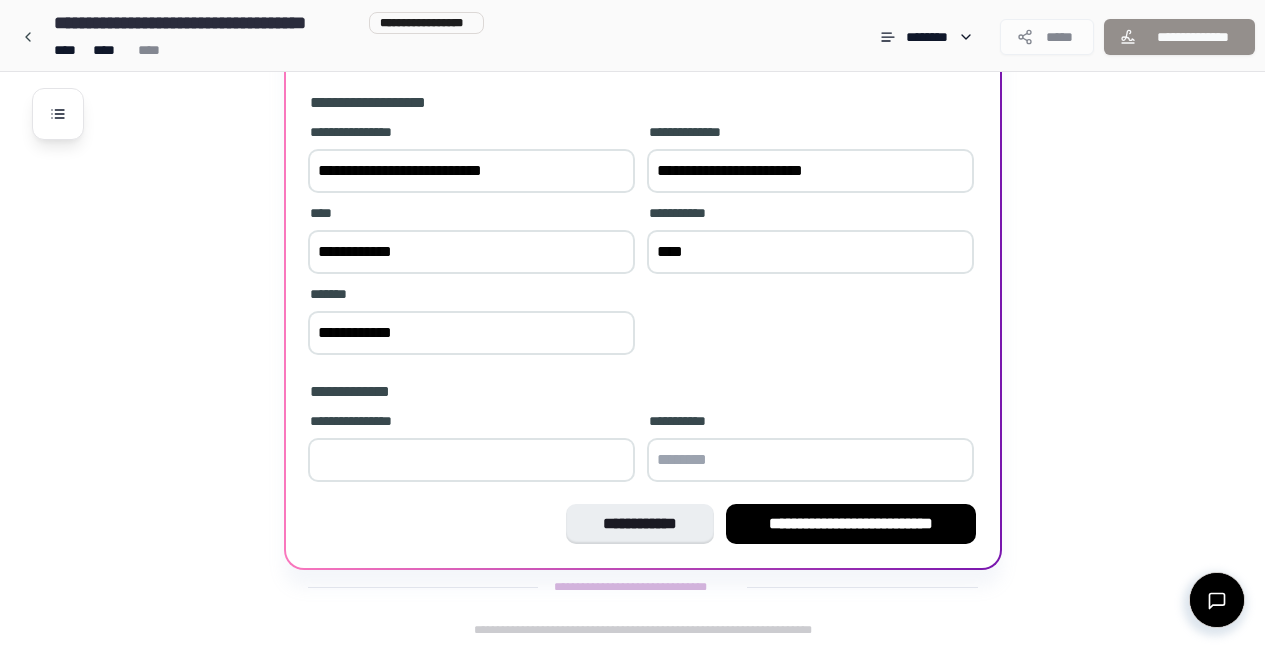 click on "***" at bounding box center (471, 460) 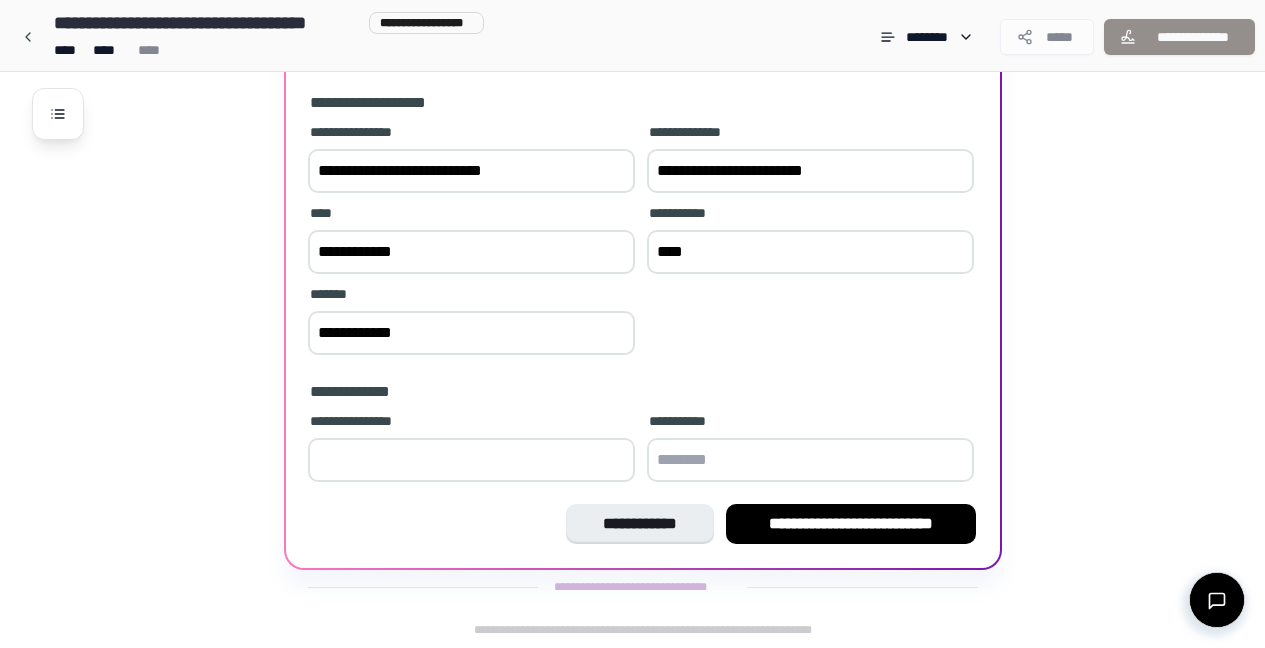 click at bounding box center [810, 460] 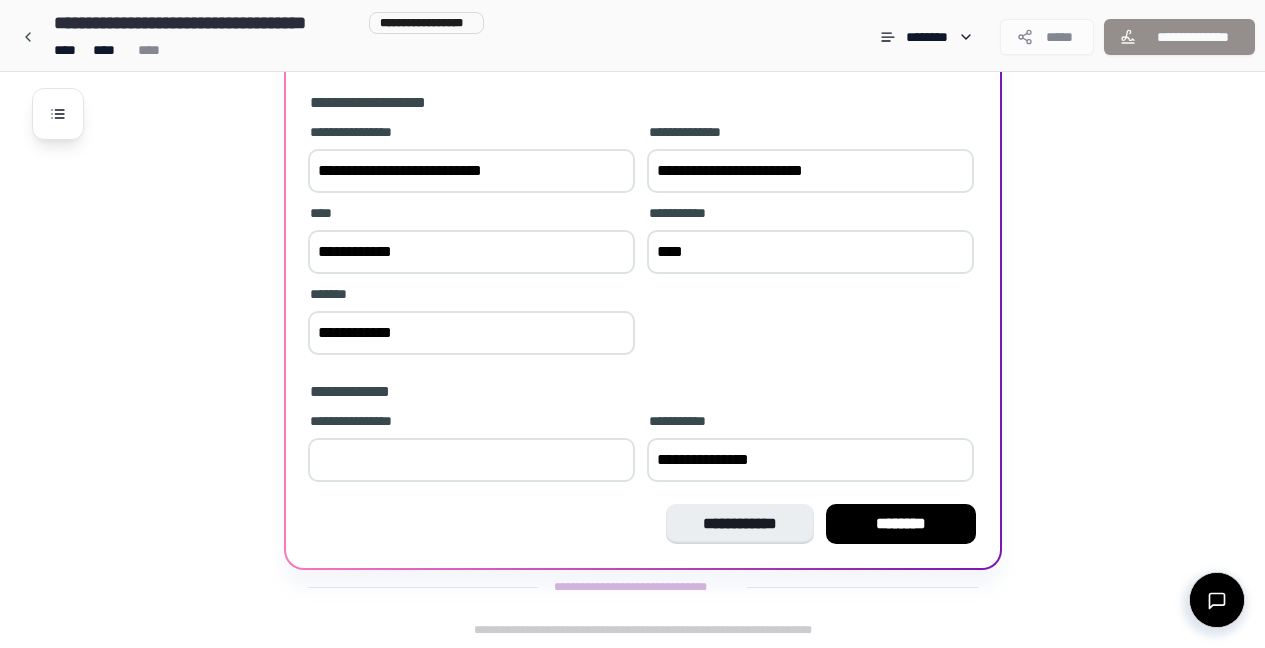 scroll, scrollTop: 363, scrollLeft: 0, axis: vertical 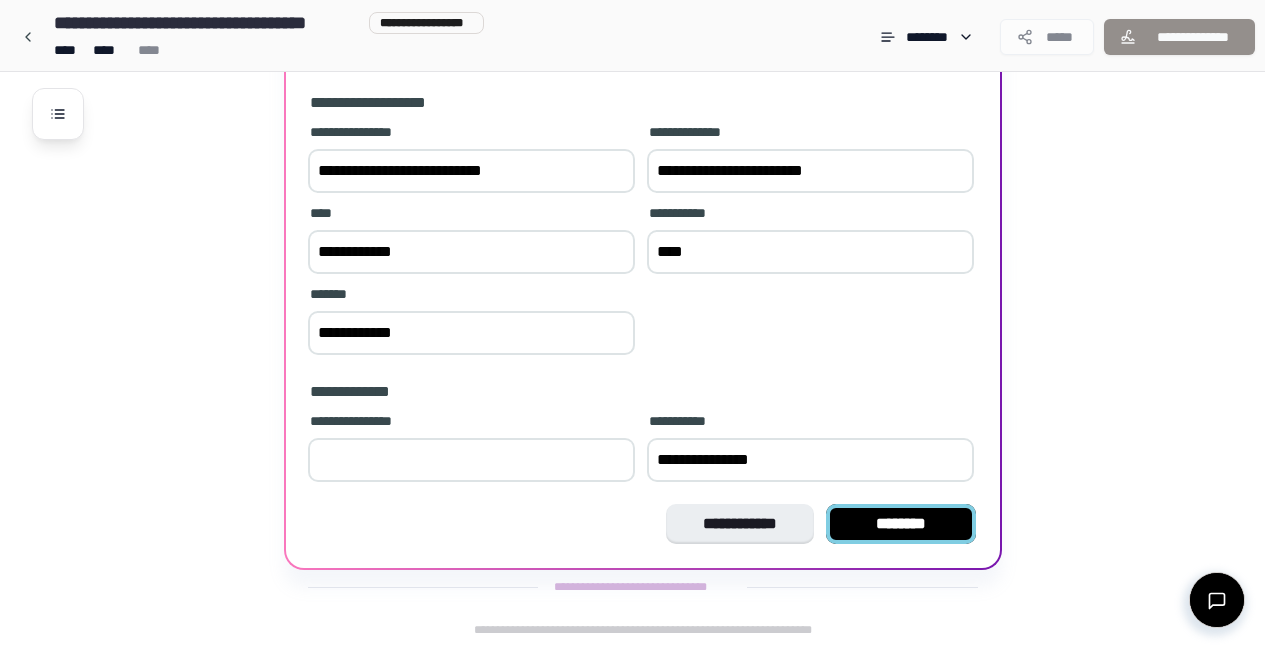 type on "**********" 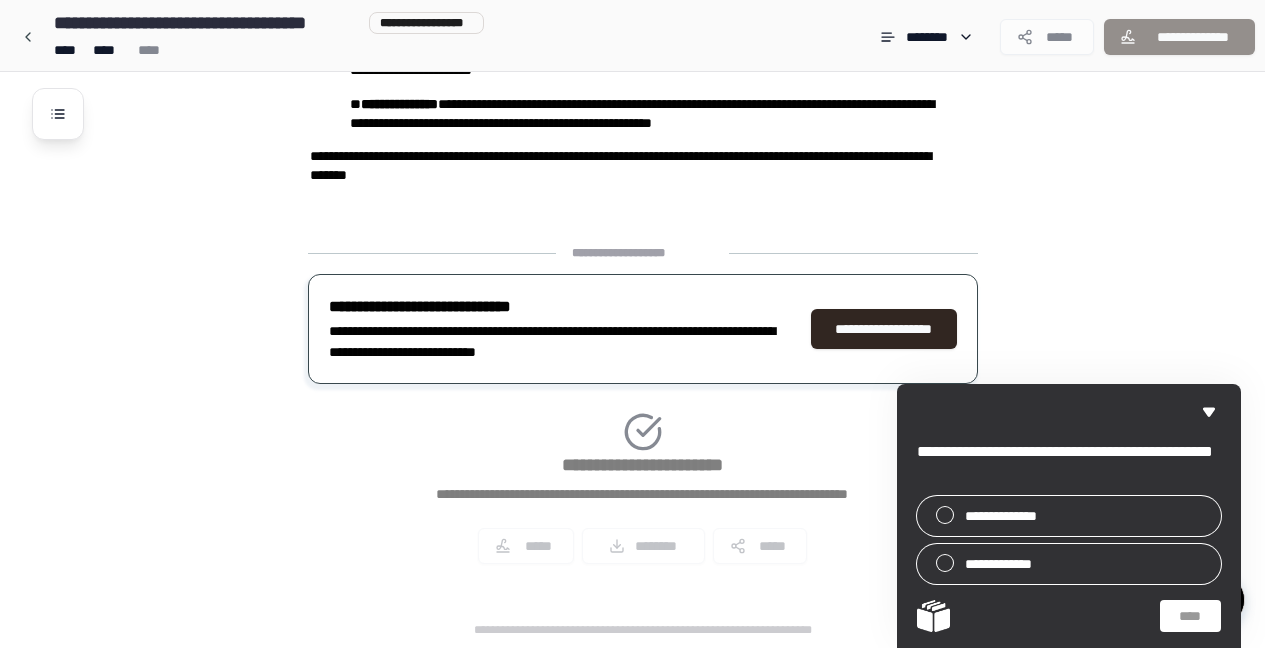 scroll, scrollTop: 566, scrollLeft: 0, axis: vertical 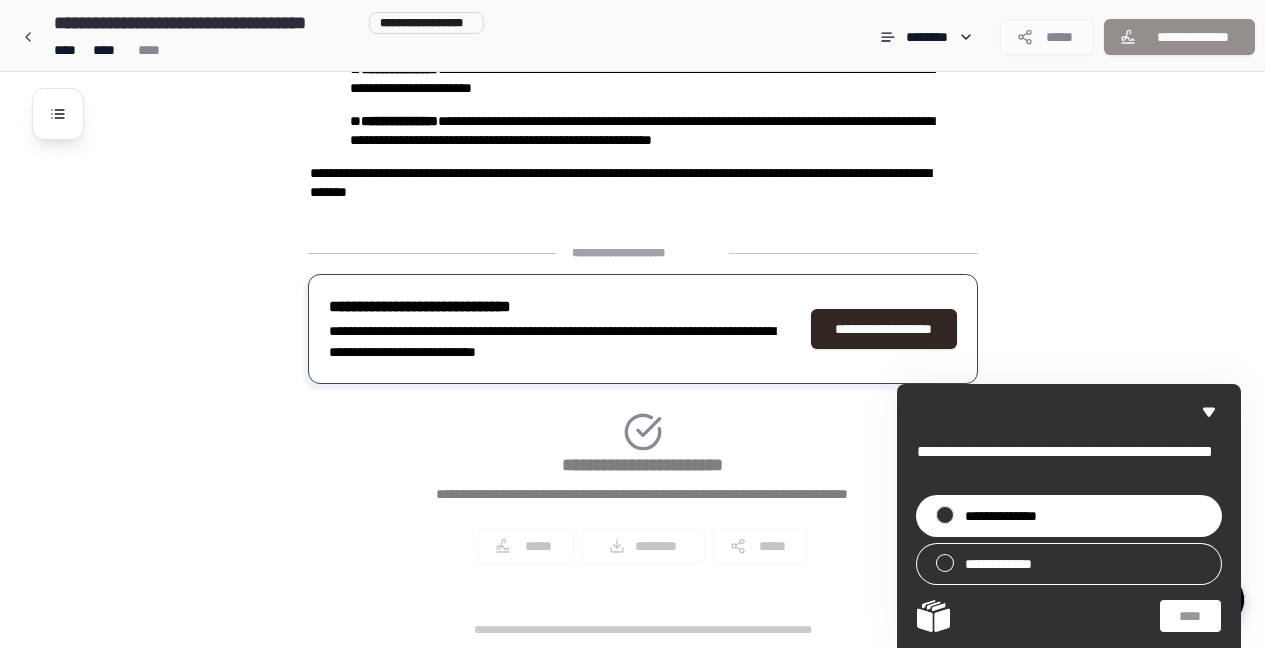 click on "**********" at bounding box center (1011, 516) 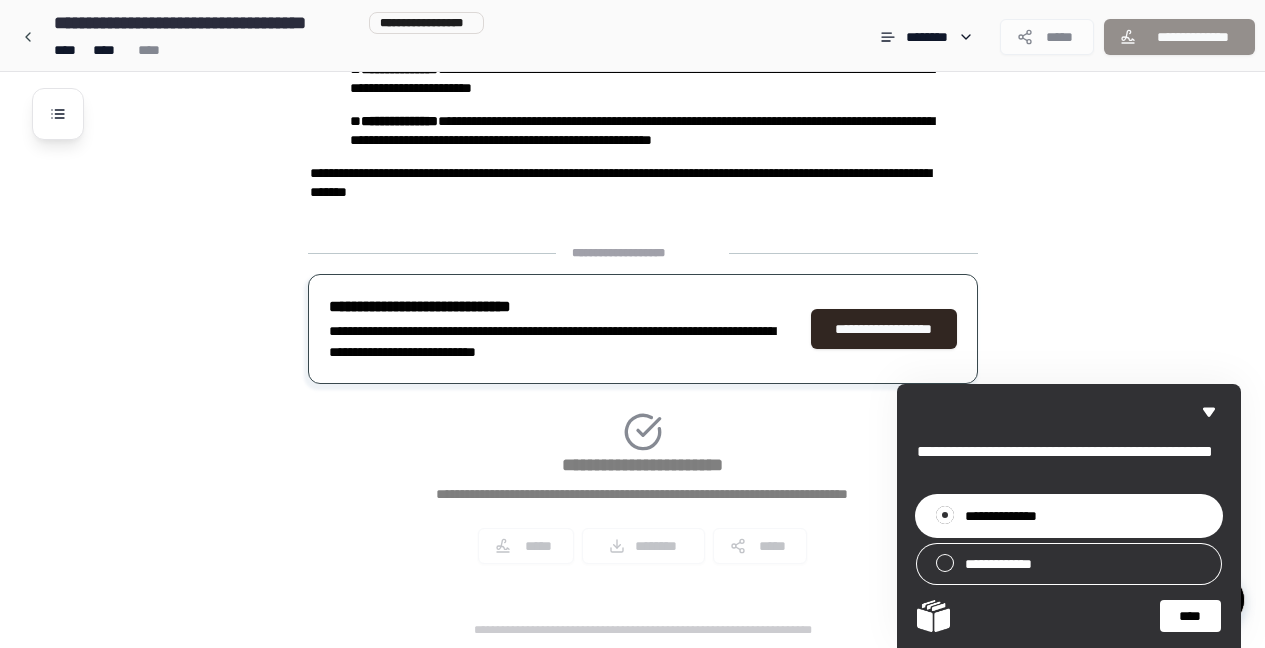 click on "****" at bounding box center (1190, 616) 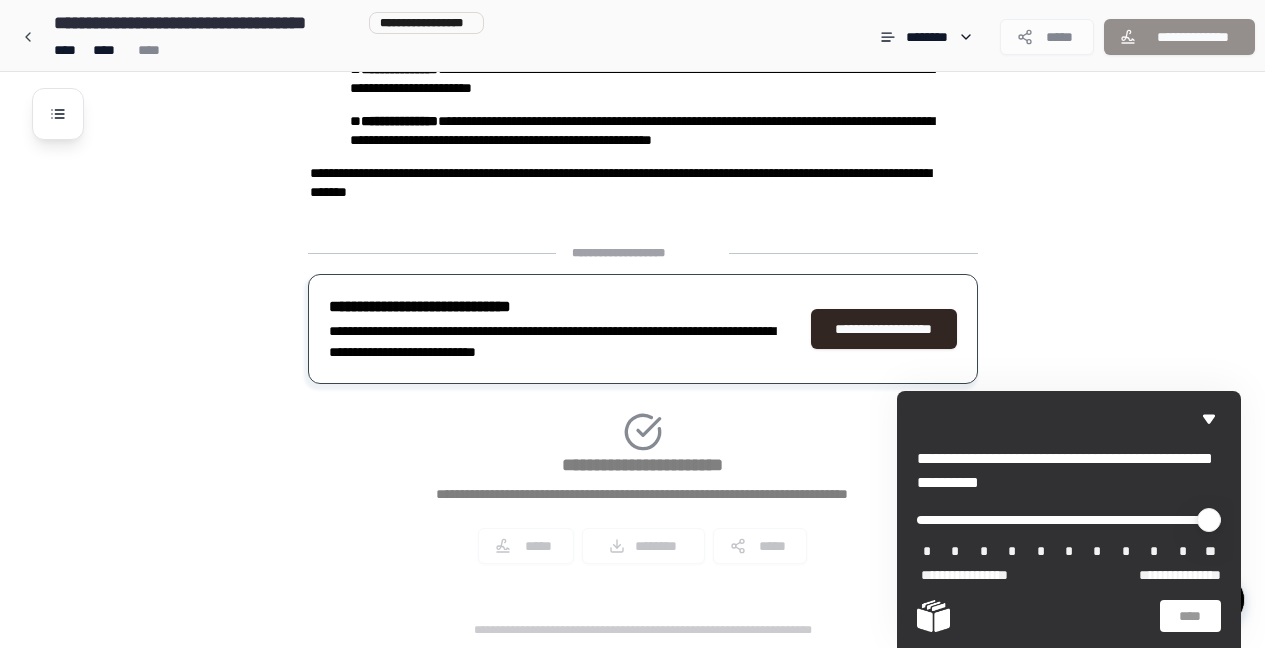 click on "**" at bounding box center [1211, 552] 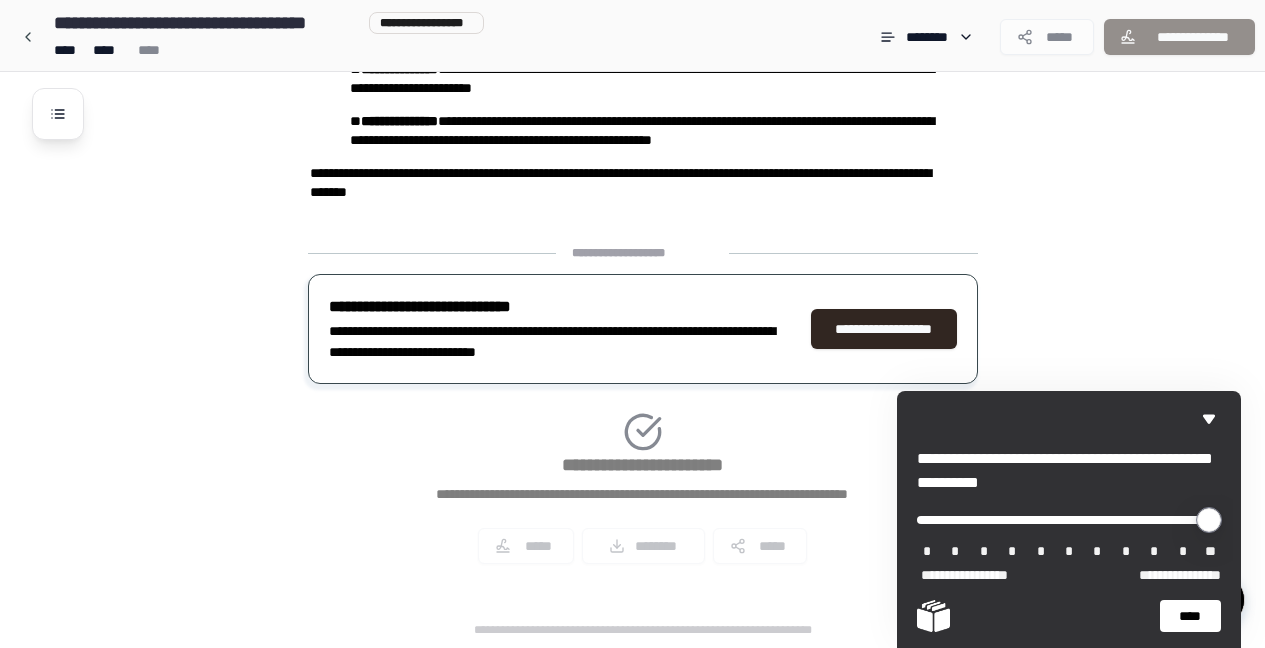 drag, startPoint x: 929, startPoint y: 522, endPoint x: 1241, endPoint y: 535, distance: 312.27072 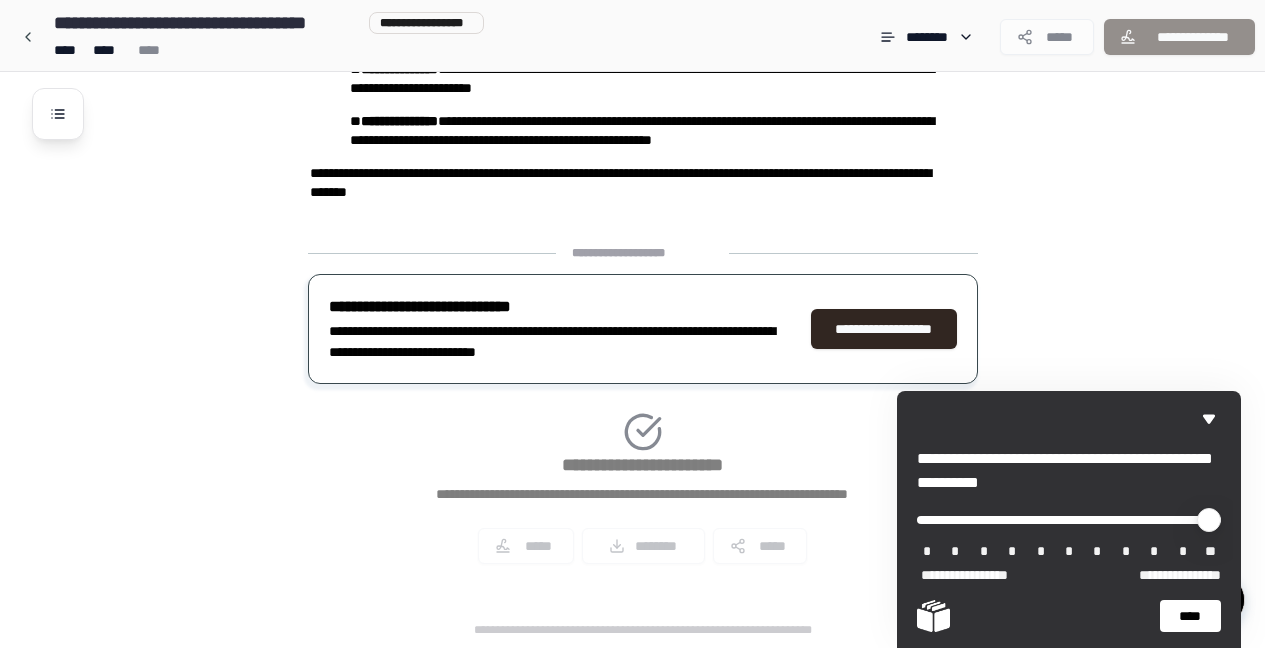 click on "****" at bounding box center [1190, 616] 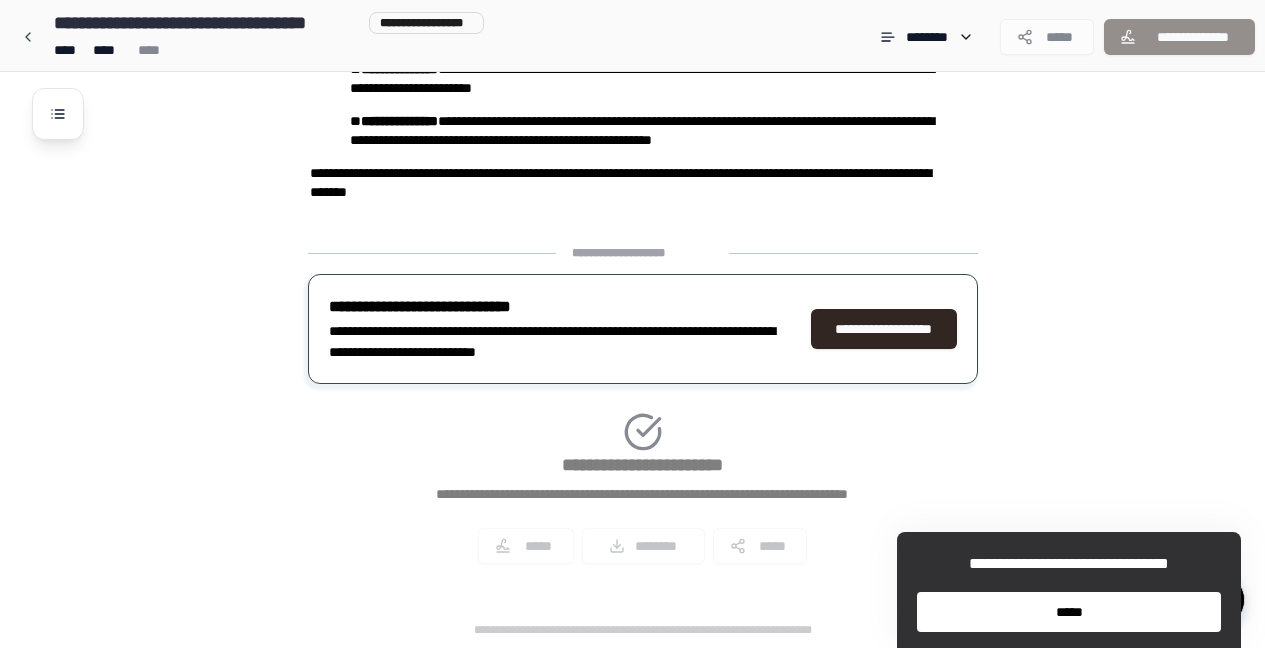 click on "*****" at bounding box center (1069, 612) 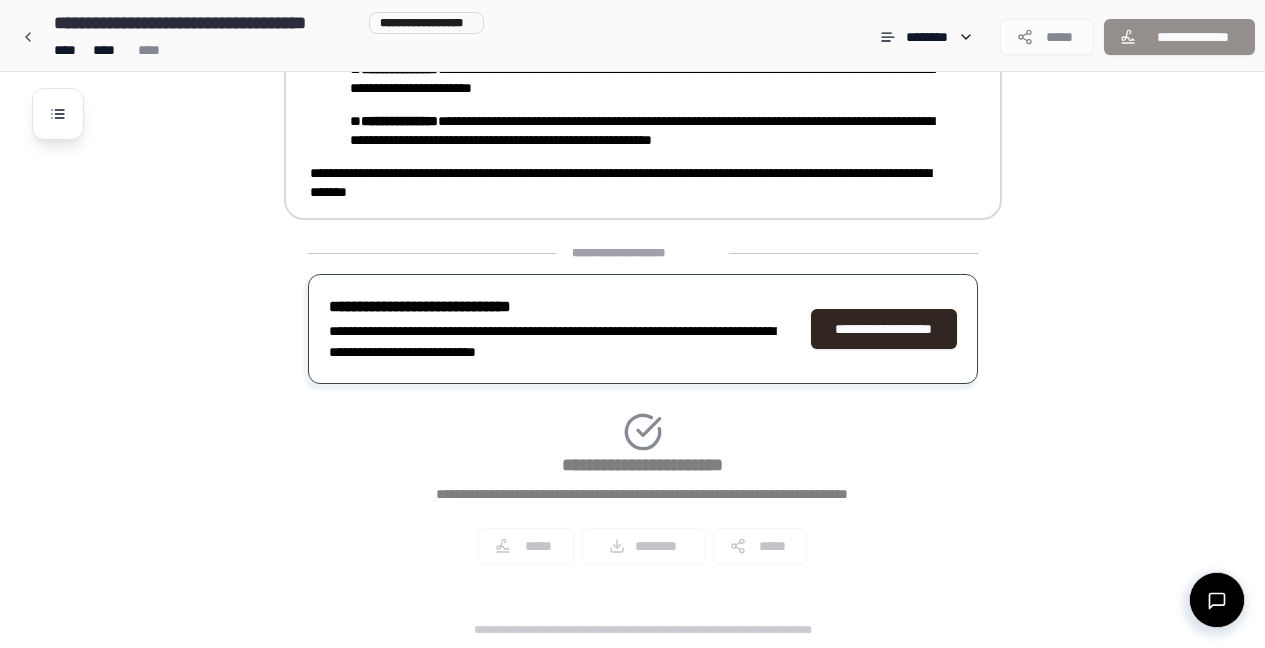 scroll, scrollTop: 566, scrollLeft: 0, axis: vertical 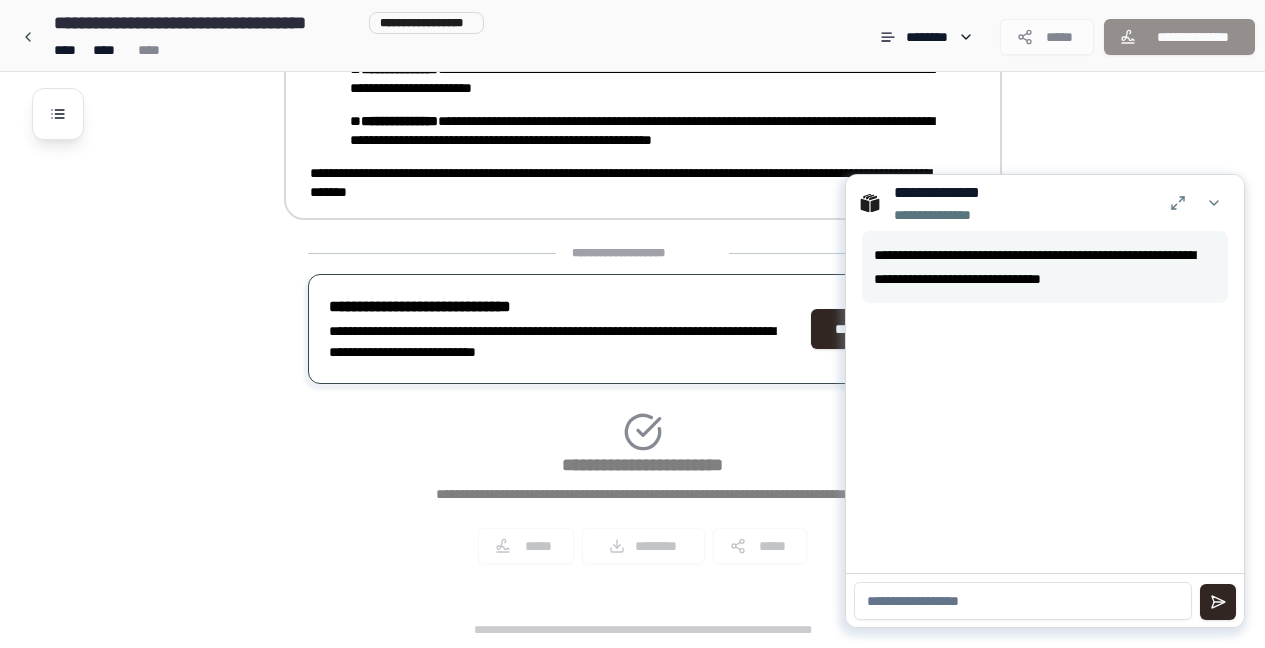 click on "**********" at bounding box center [562, 342] 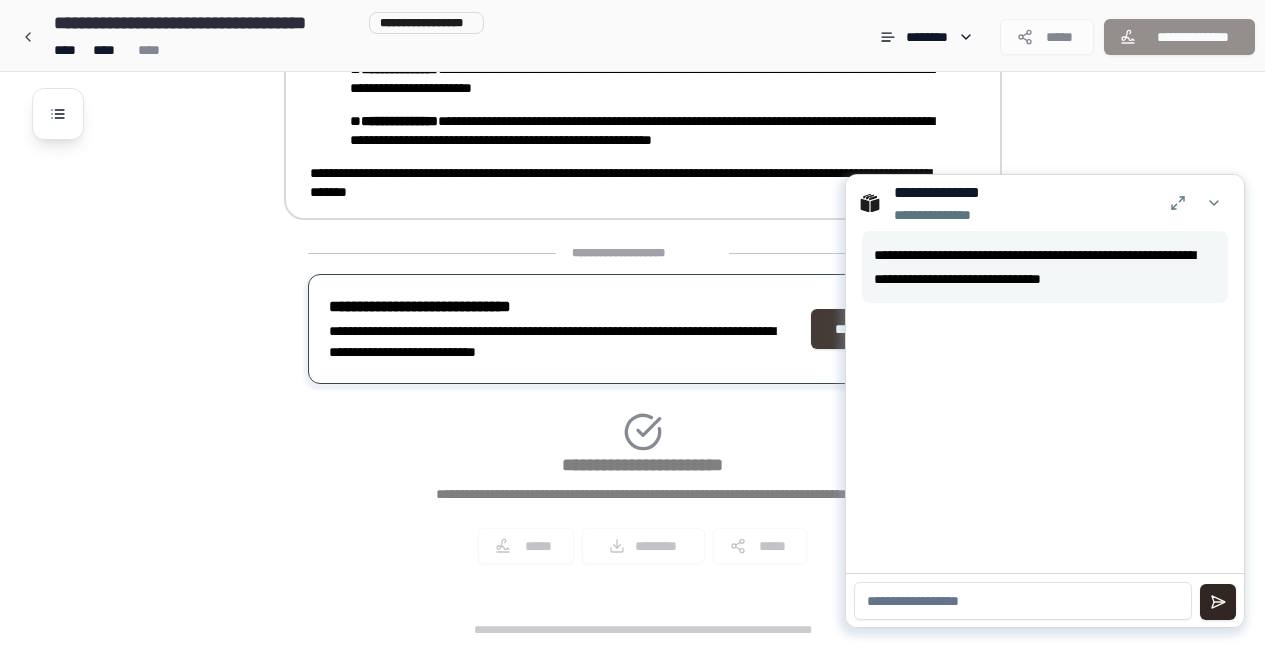 click on "**********" at bounding box center (884, 329) 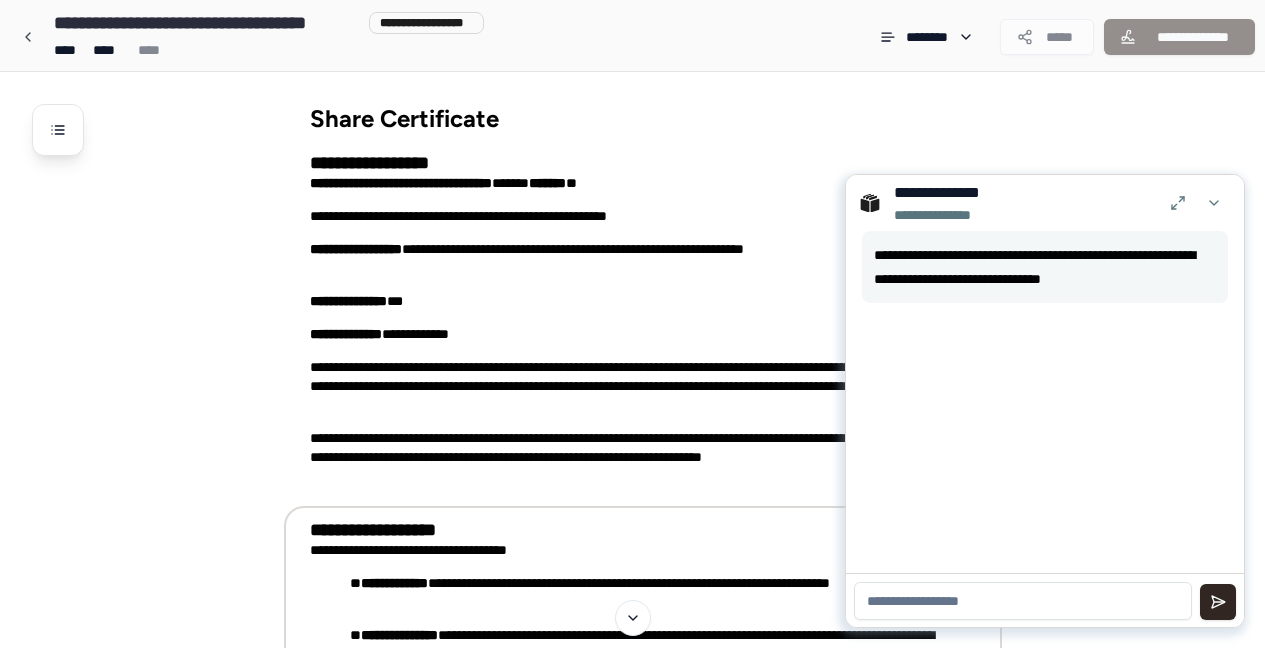 scroll, scrollTop: 0, scrollLeft: 0, axis: both 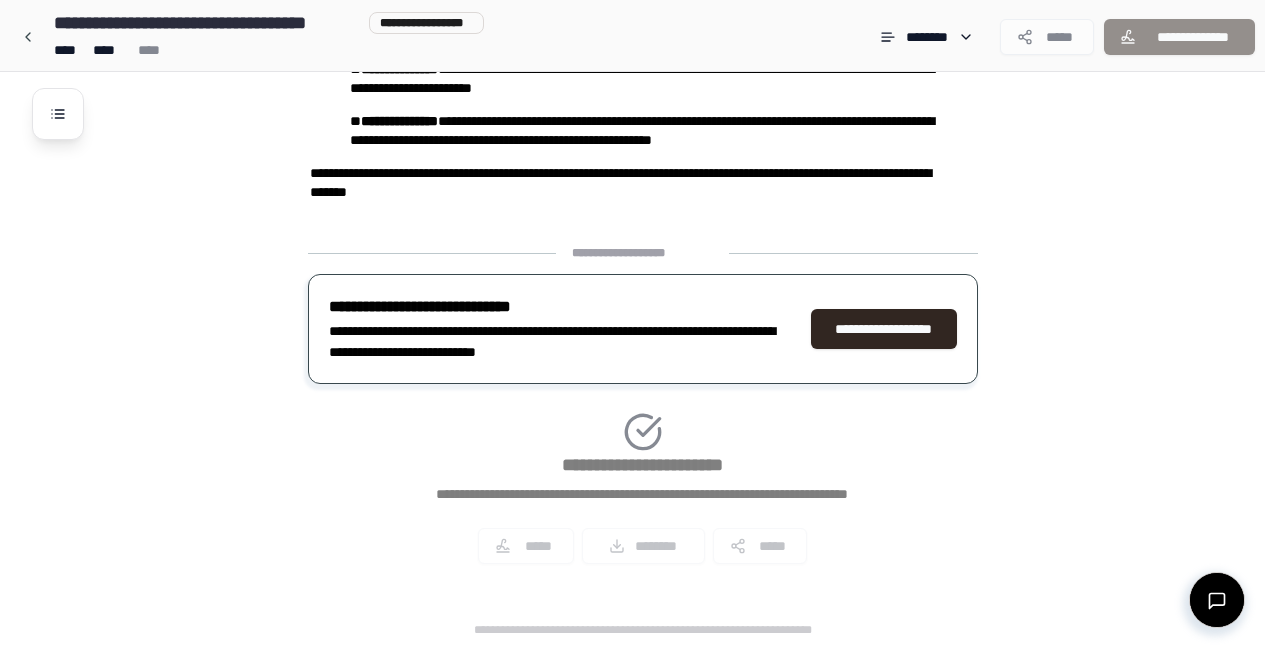 click on "**********" at bounding box center (642, 253) 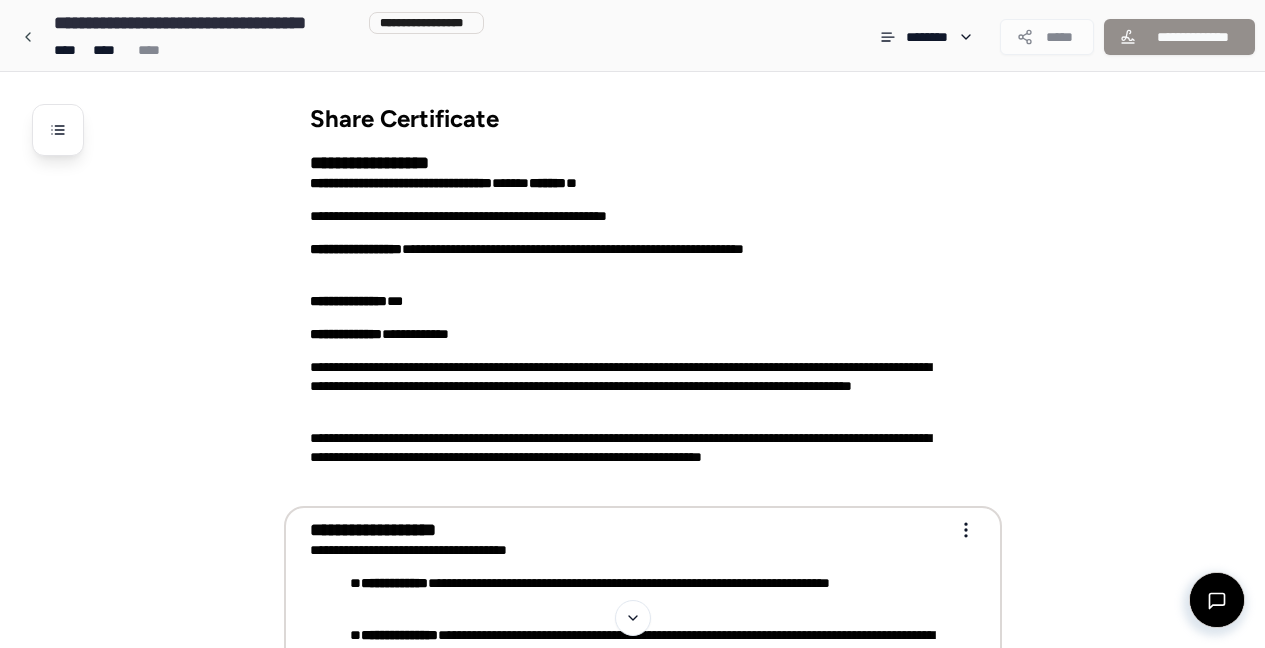 scroll, scrollTop: 0, scrollLeft: 0, axis: both 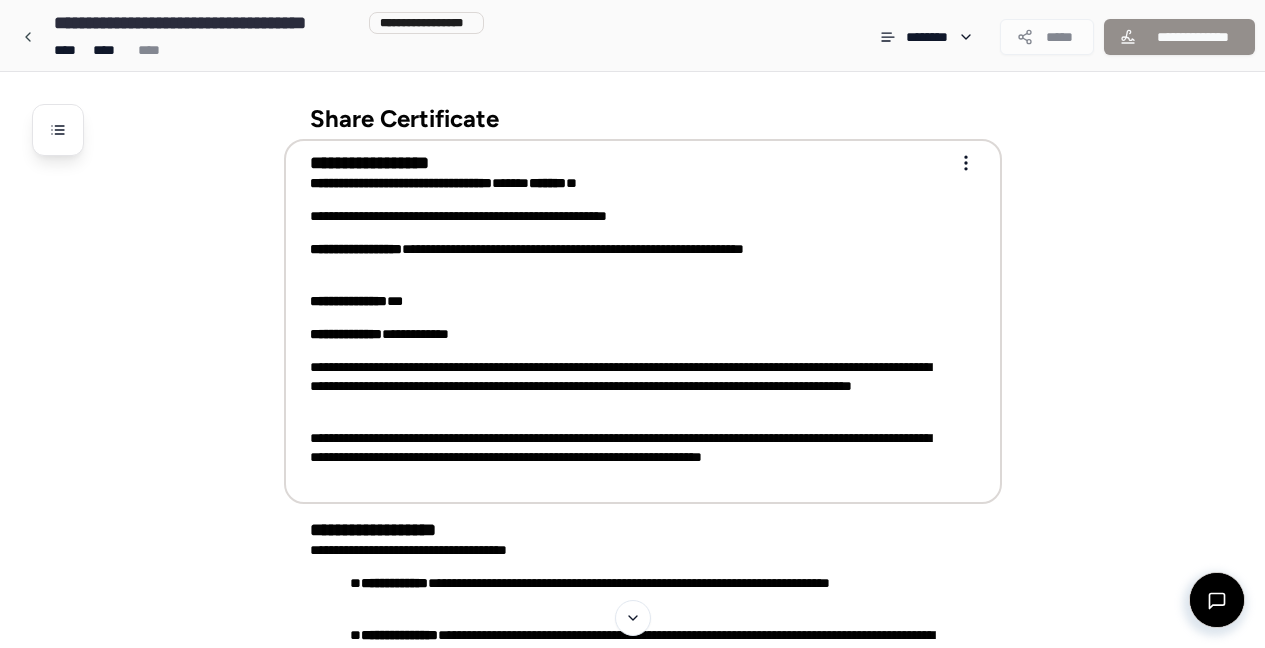 click on "**********" at bounding box center [629, 259] 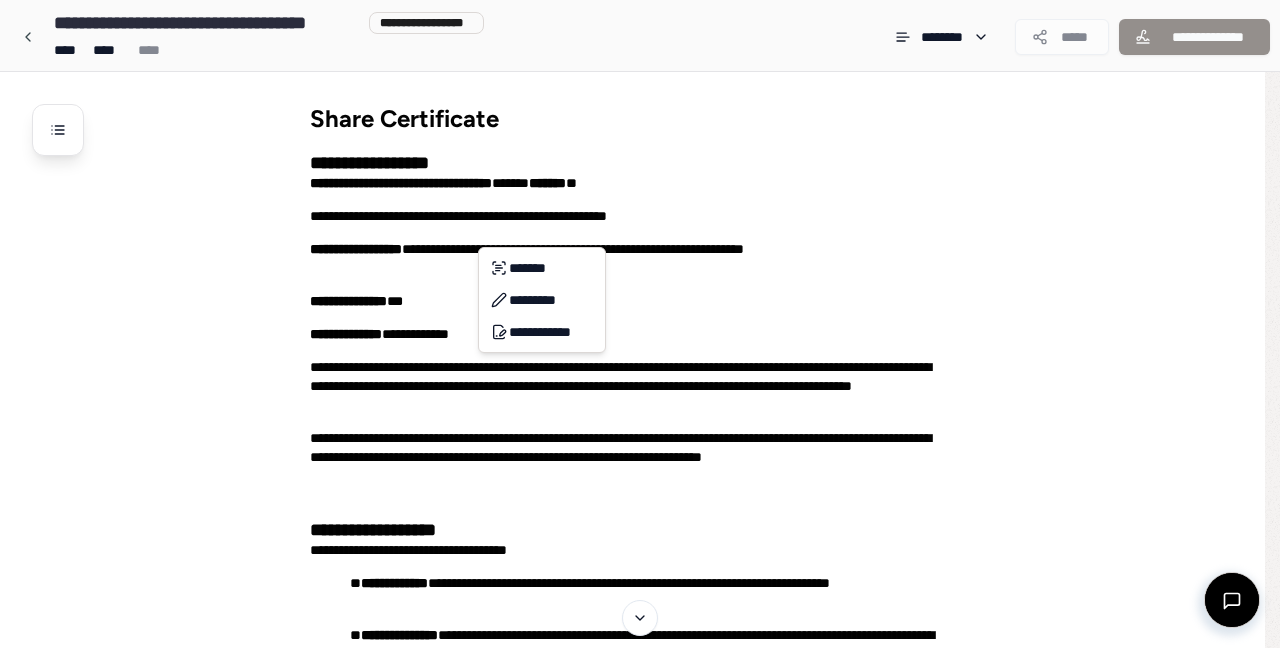 click on "**********" at bounding box center (640, 607) 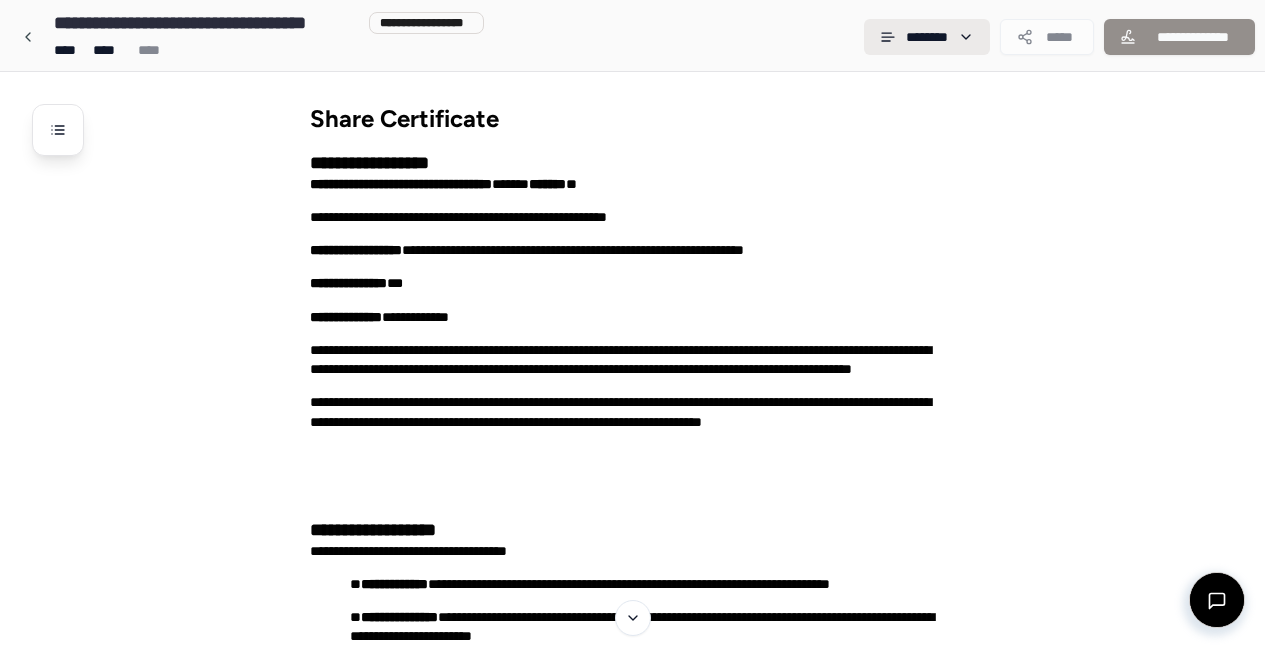 scroll, scrollTop: 0, scrollLeft: 0, axis: both 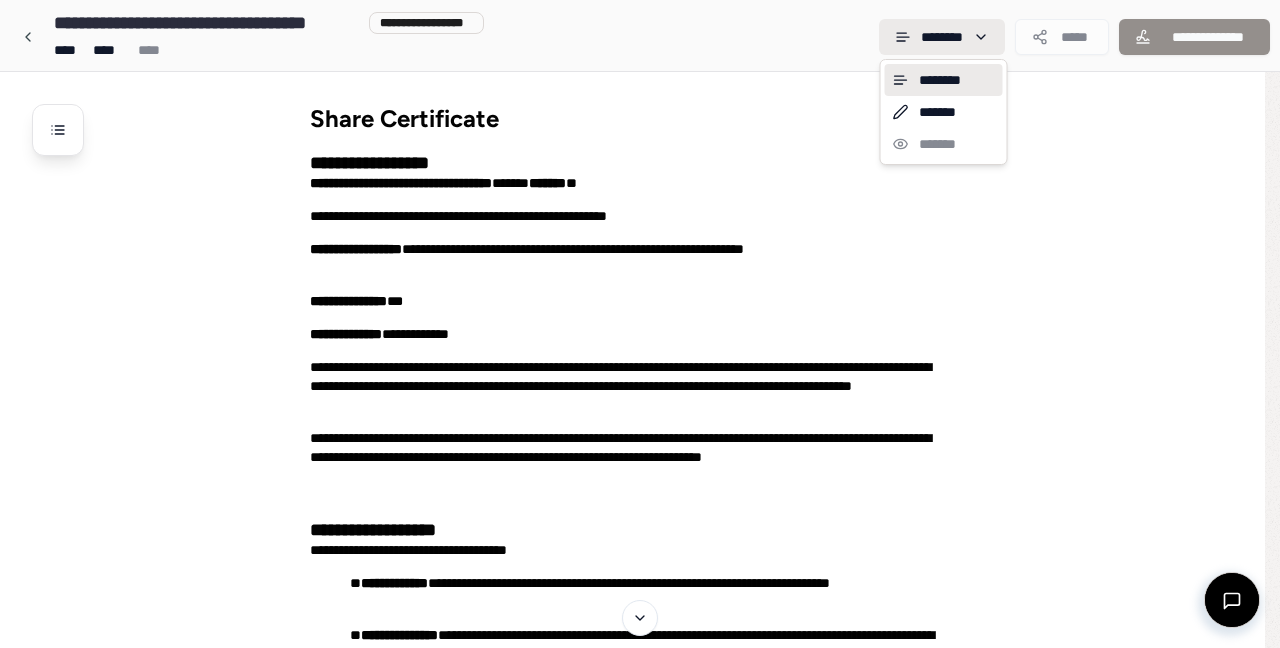 click on "**********" at bounding box center (632, 607) 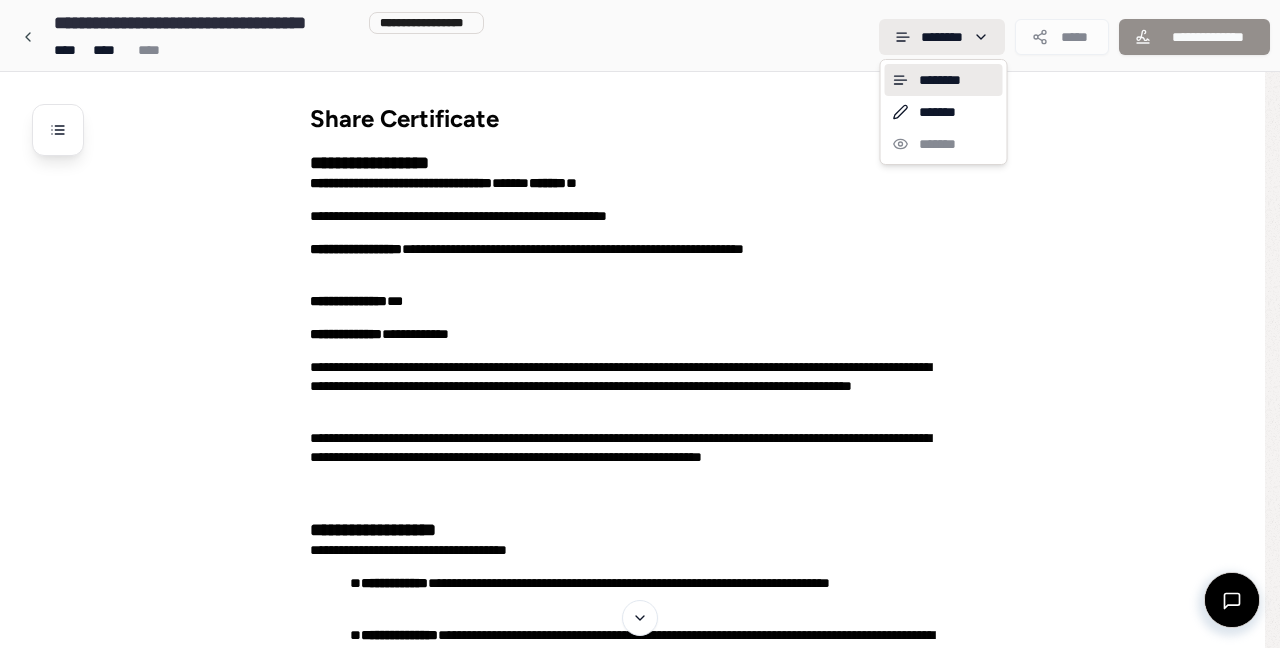 click on "**********" at bounding box center (640, 607) 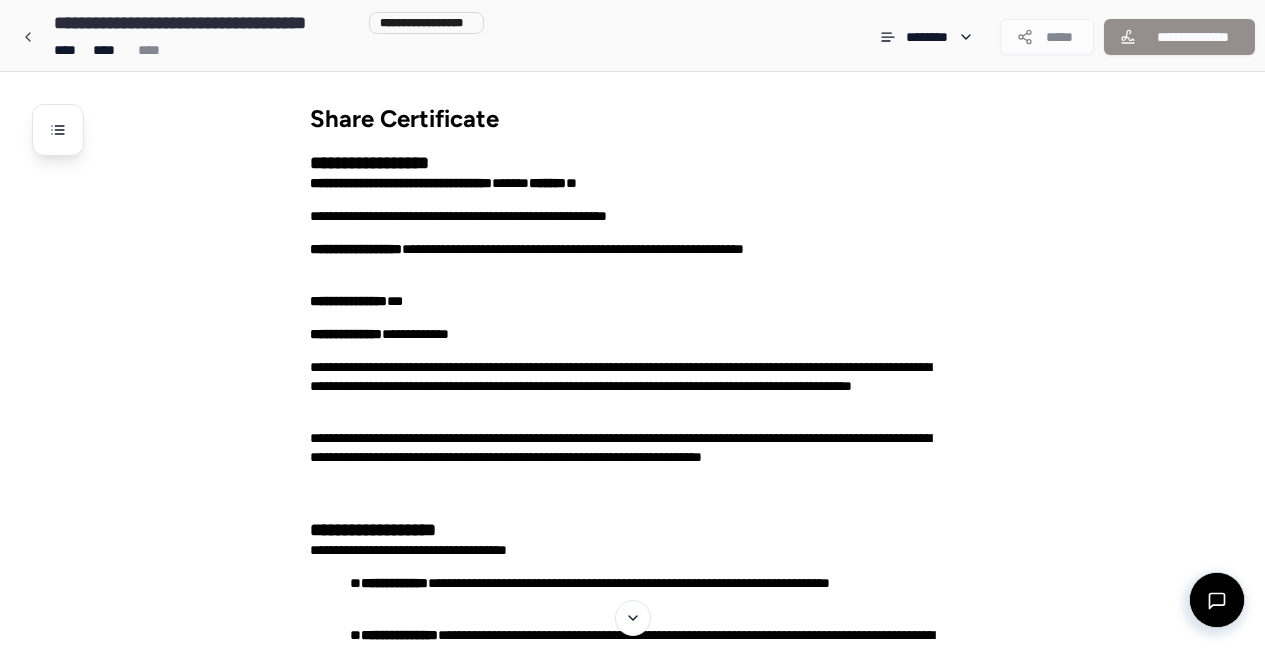 click on "Share Certificate" at bounding box center (643, 118) 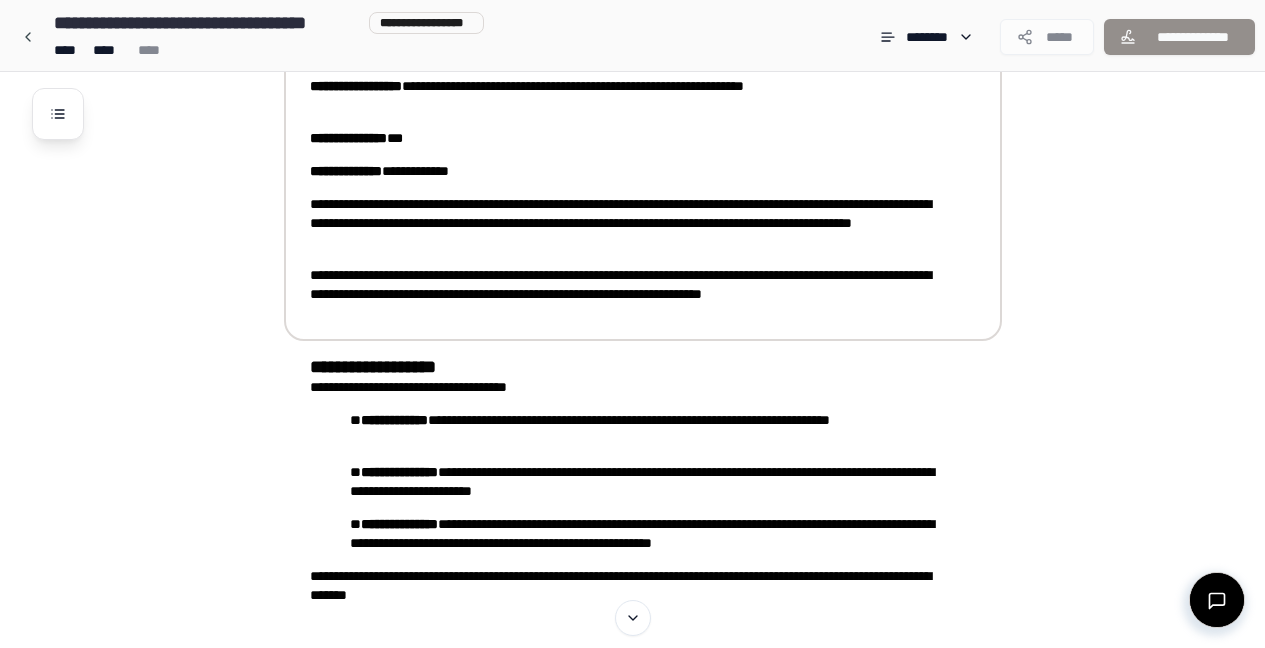scroll, scrollTop: 205, scrollLeft: 0, axis: vertical 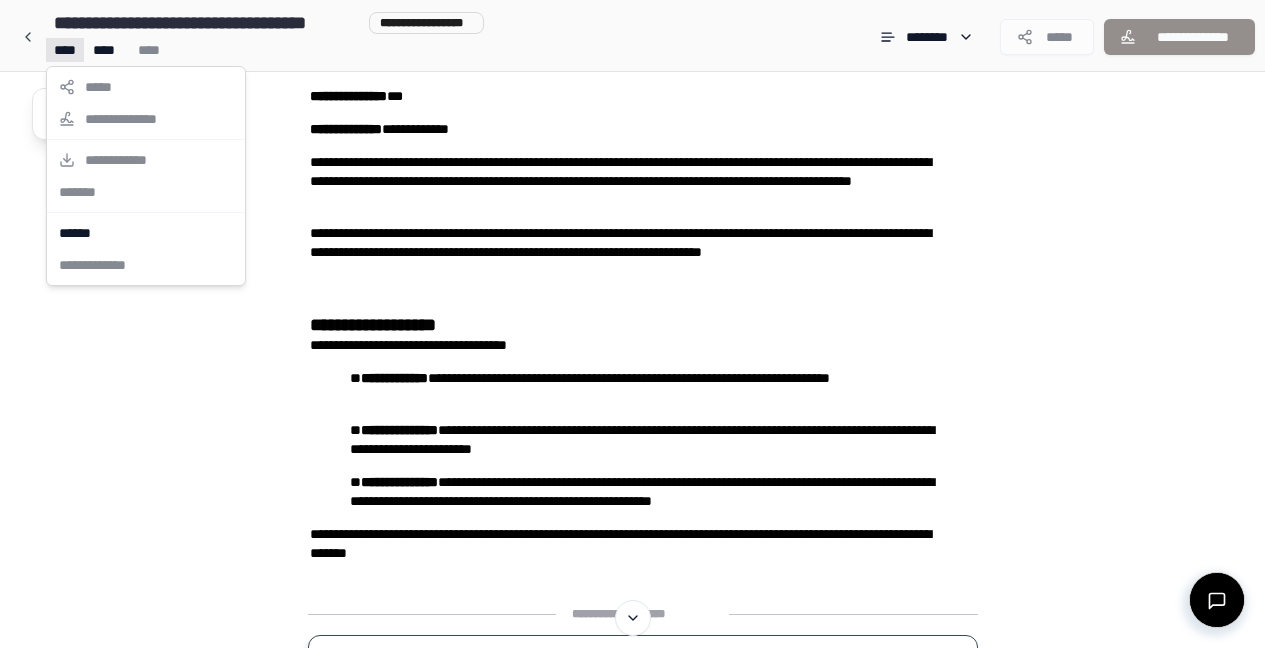 click on "**********" at bounding box center [632, 402] 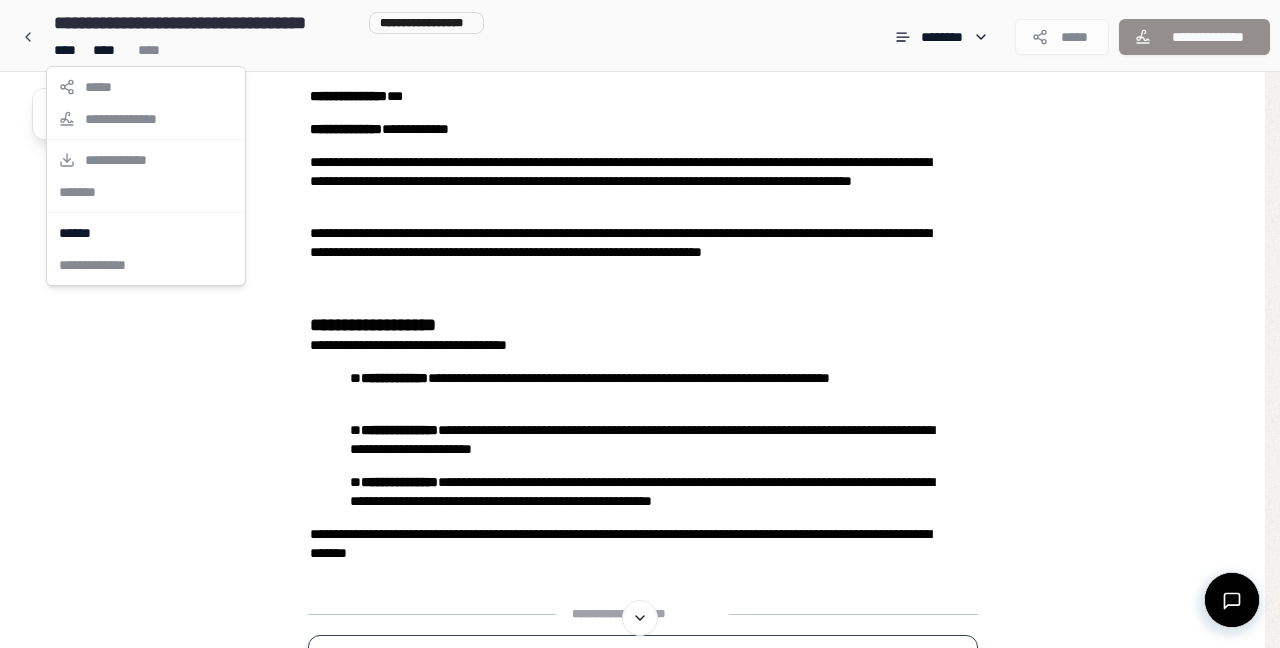 click on "**********" at bounding box center [640, 402] 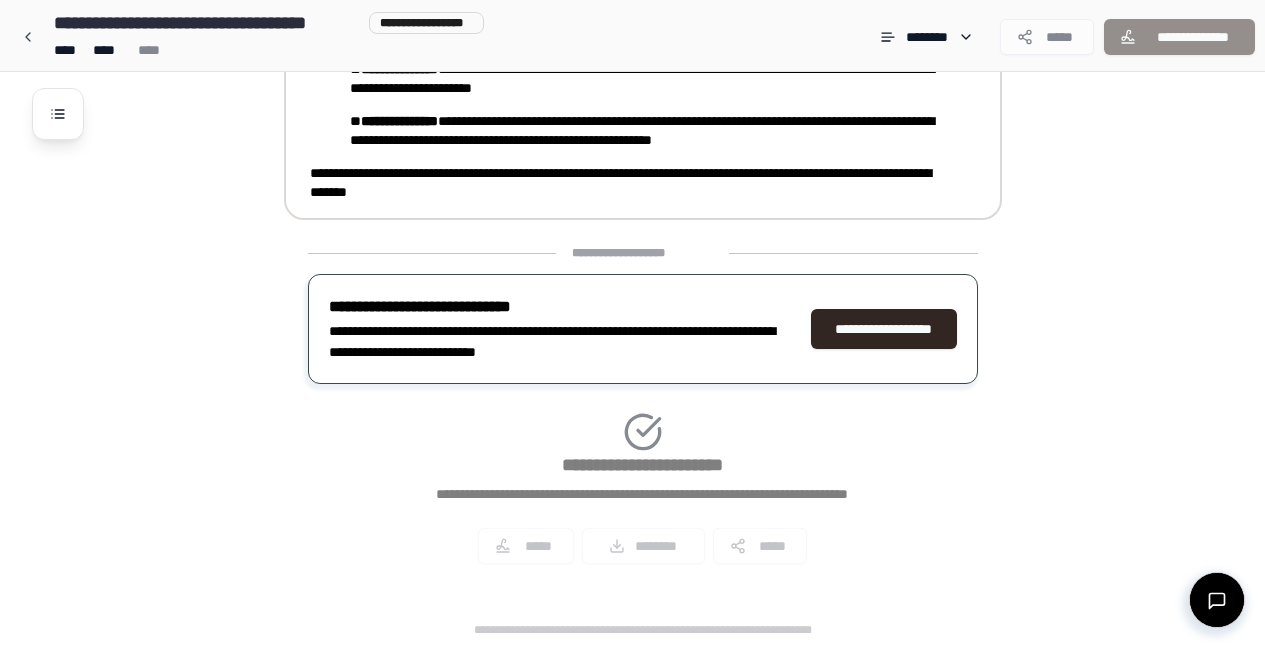 scroll, scrollTop: 566, scrollLeft: 0, axis: vertical 